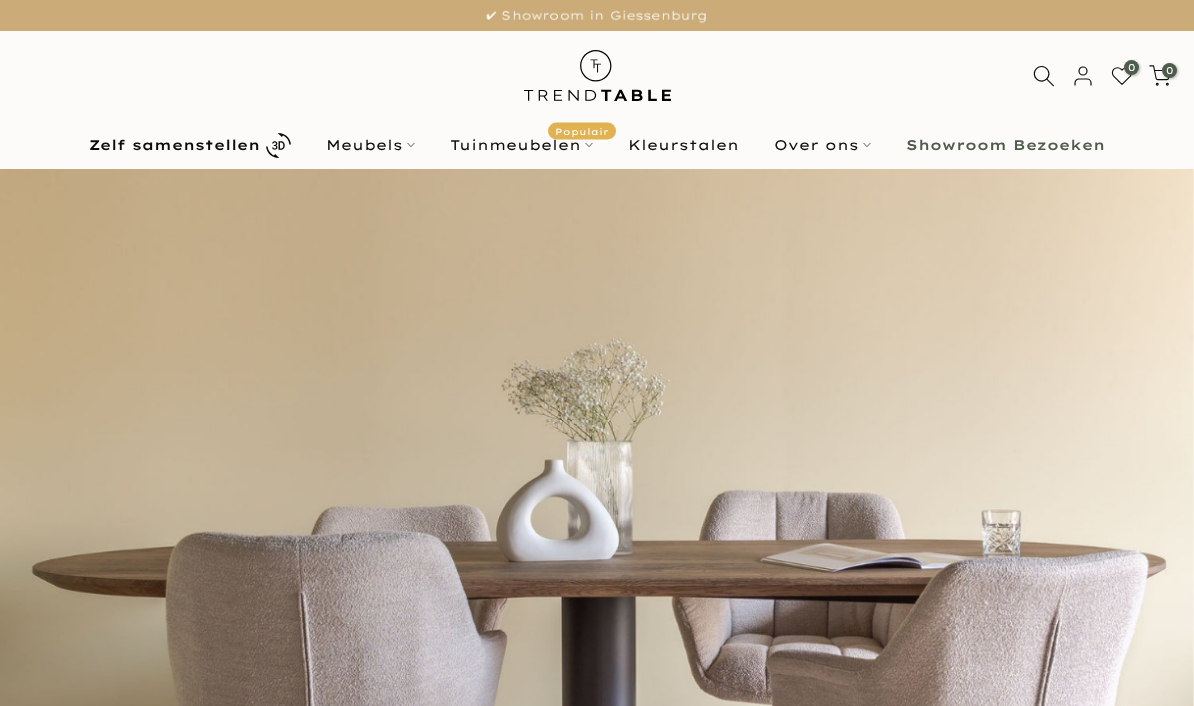 scroll, scrollTop: 0, scrollLeft: 0, axis: both 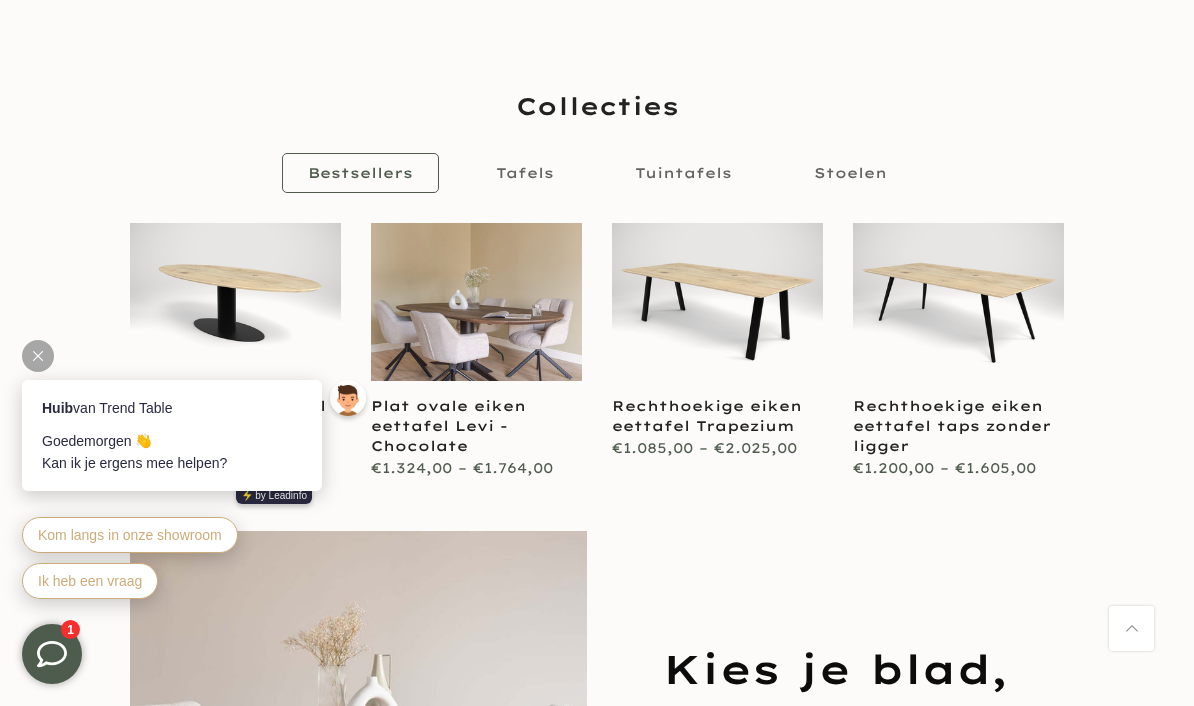 click on "Tafels" at bounding box center (525, 173) 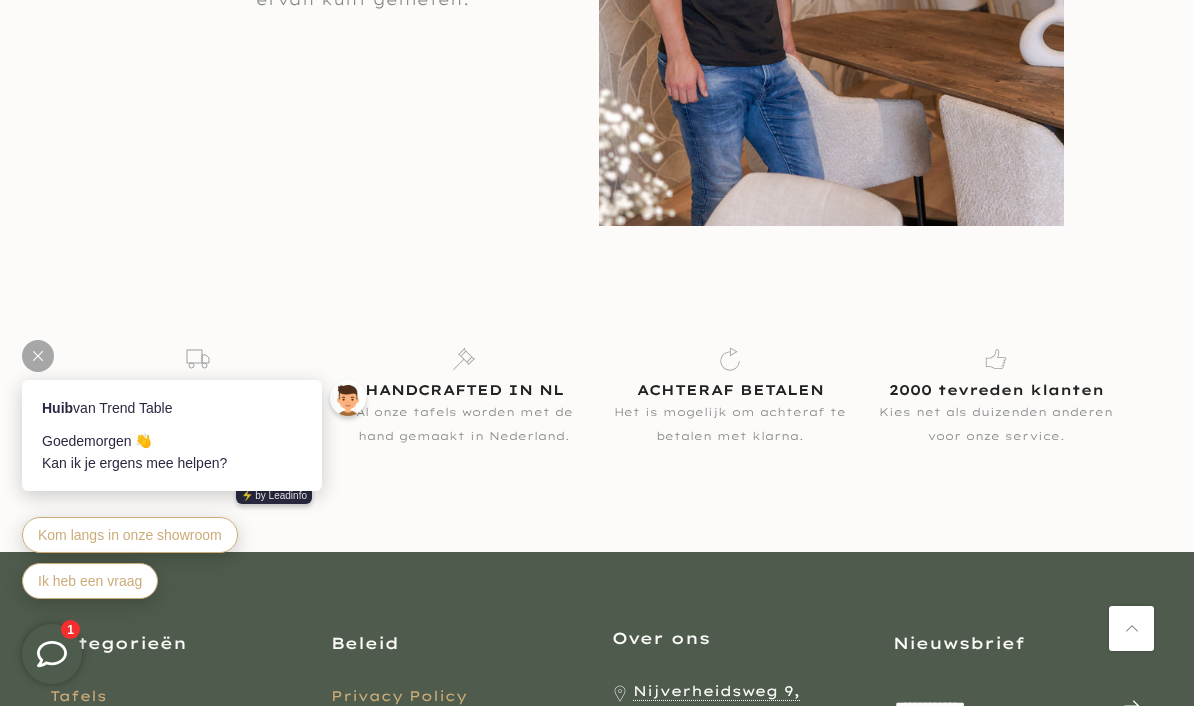 scroll, scrollTop: 3019, scrollLeft: 0, axis: vertical 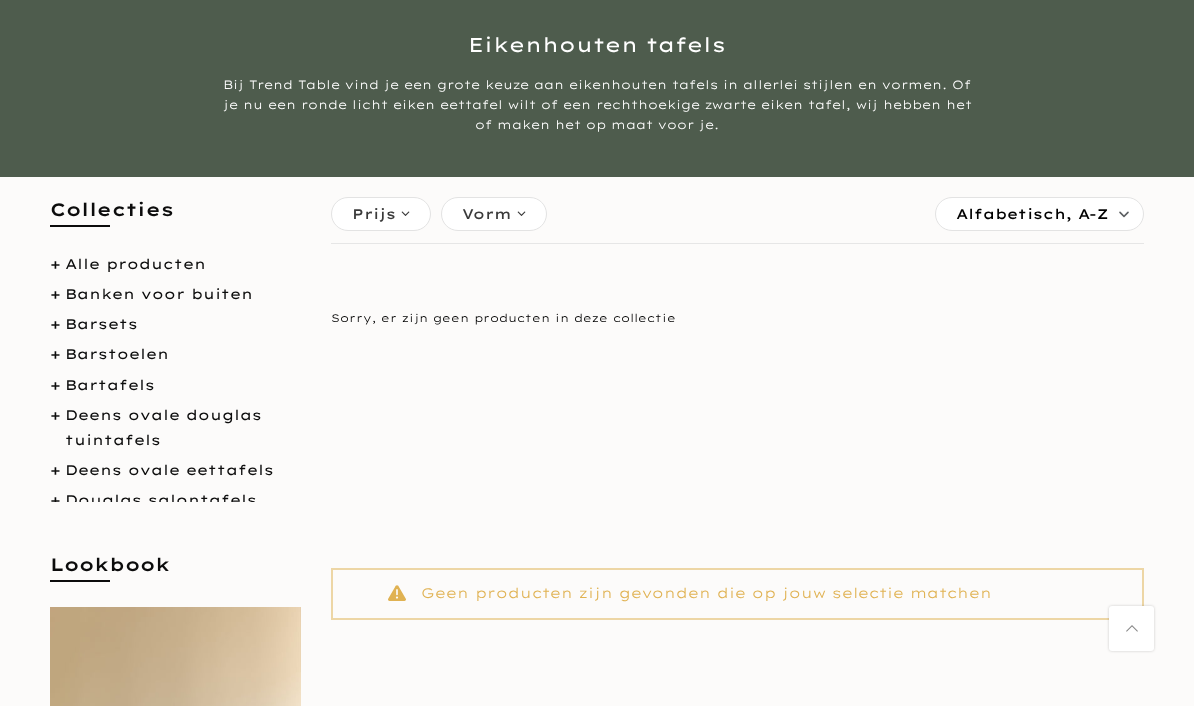 click on "Deens ovale eettafels" at bounding box center (169, 470) 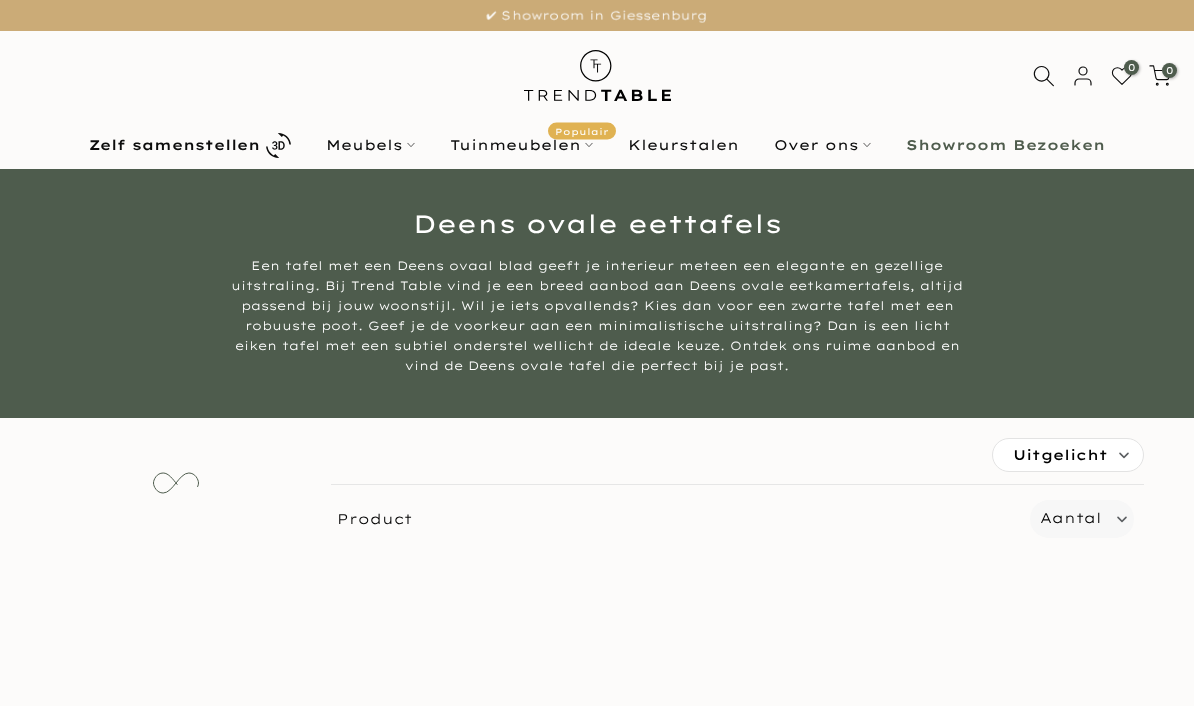 scroll, scrollTop: 0, scrollLeft: 0, axis: both 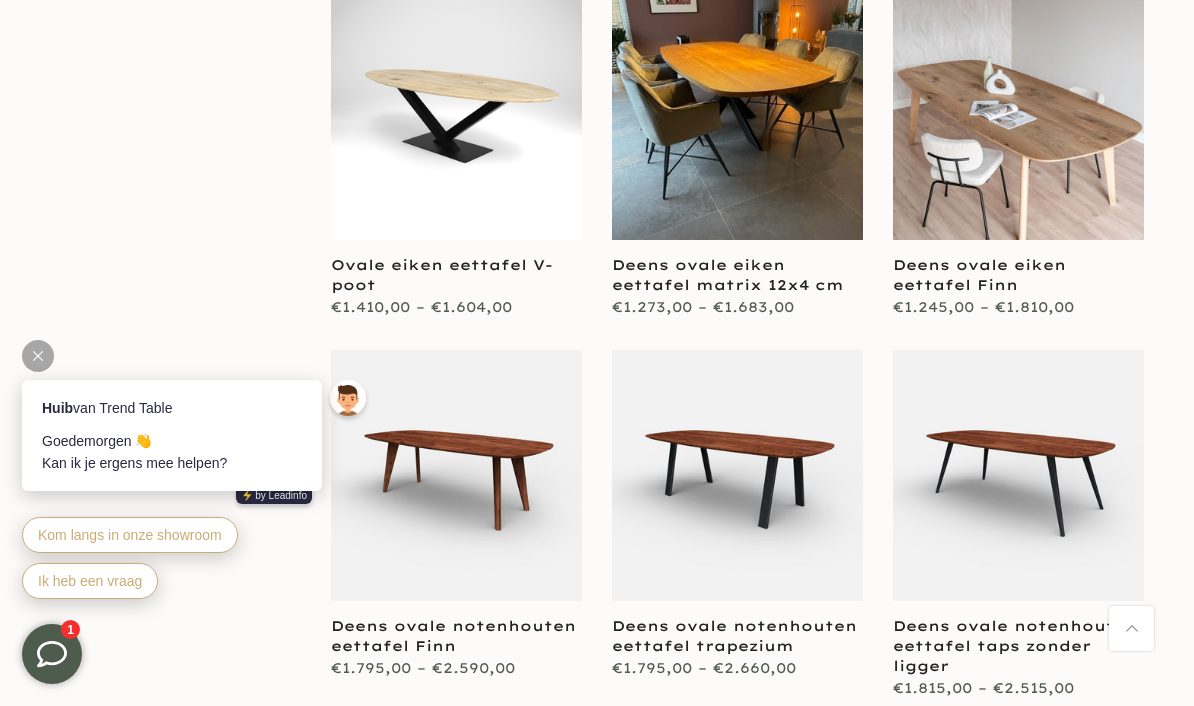 click at bounding box center [38, 356] 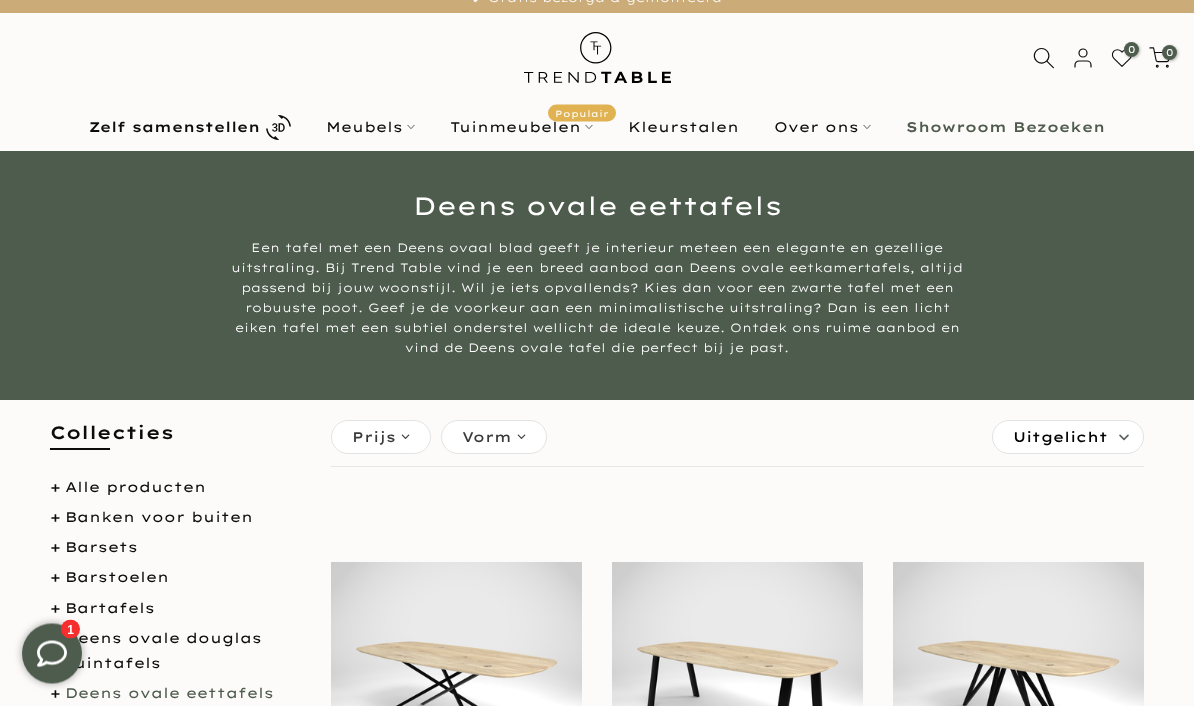scroll, scrollTop: 18, scrollLeft: 0, axis: vertical 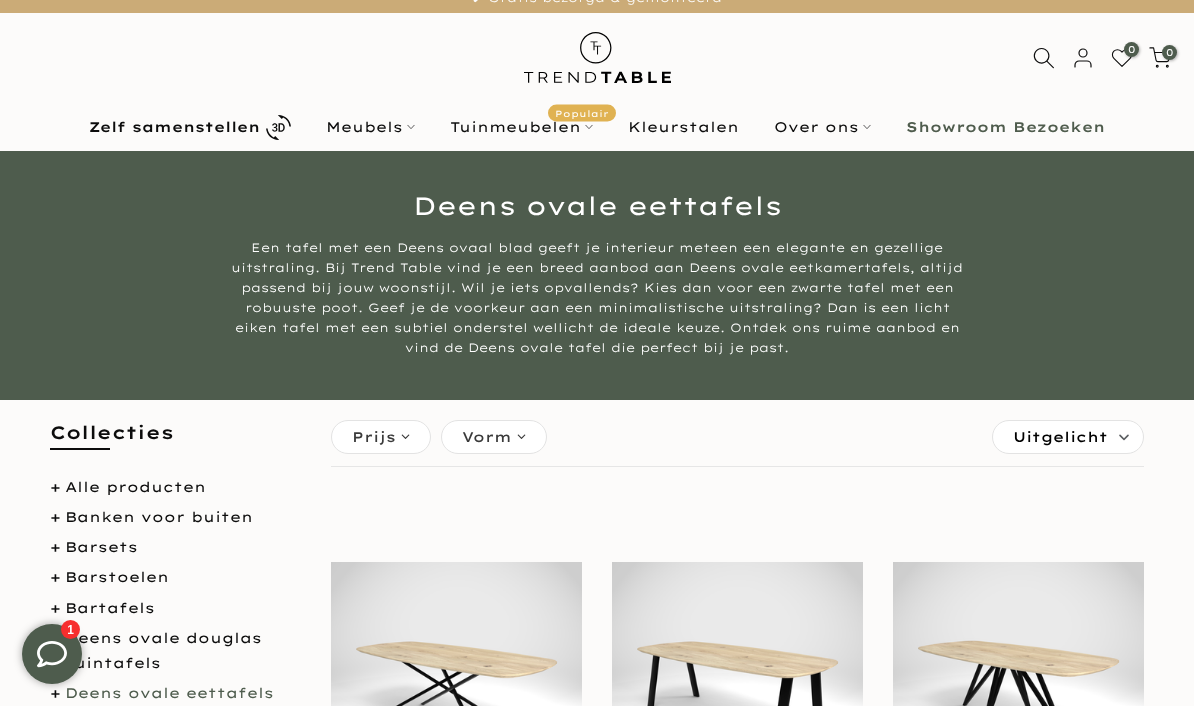 click on "Vorm" at bounding box center (494, 437) 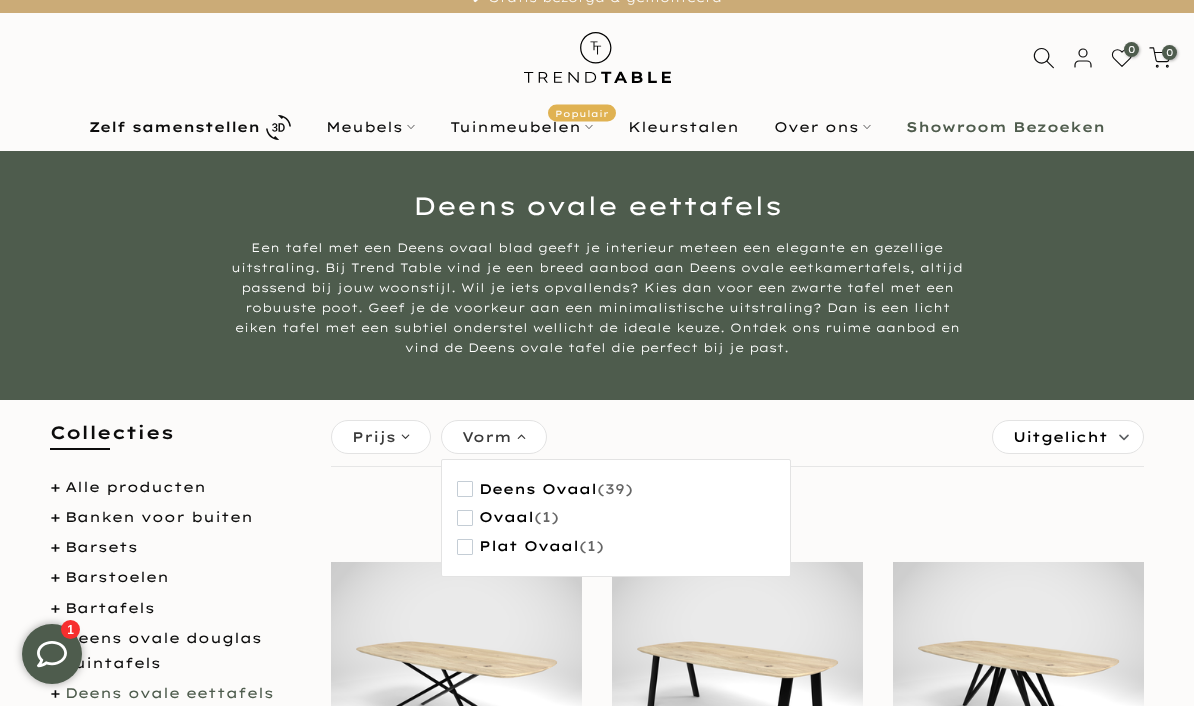 click on "Zelf samenstellen" at bounding box center (174, 127) 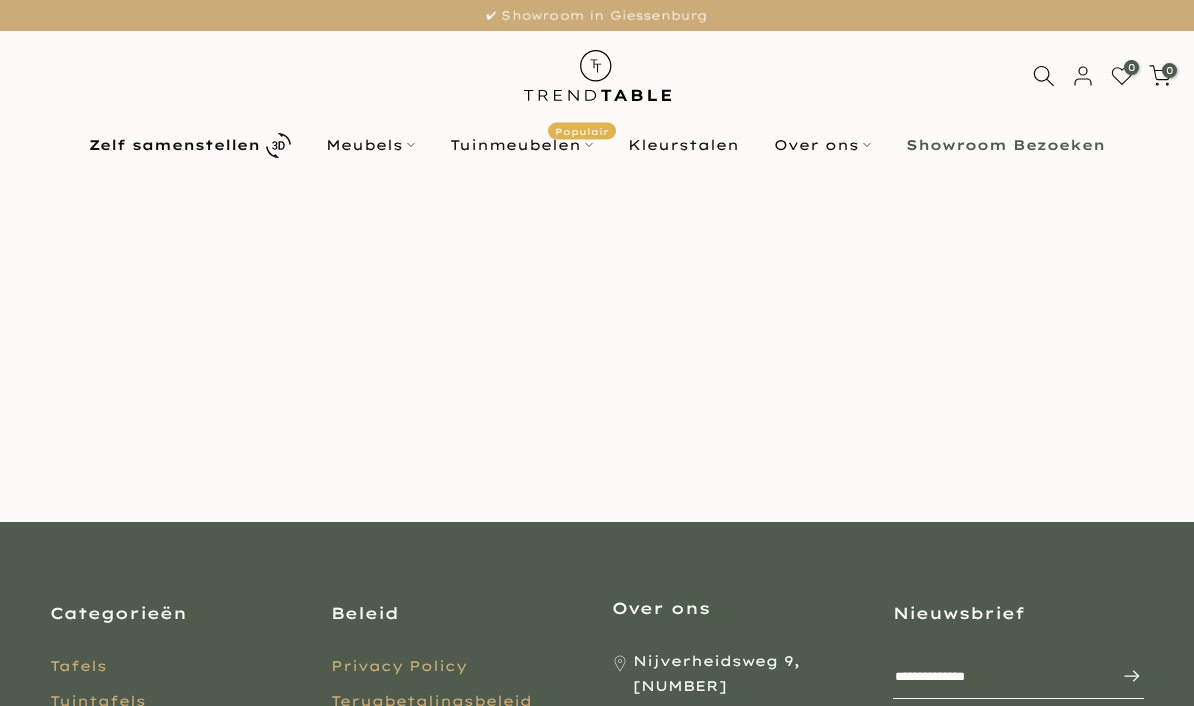 scroll, scrollTop: 0, scrollLeft: 0, axis: both 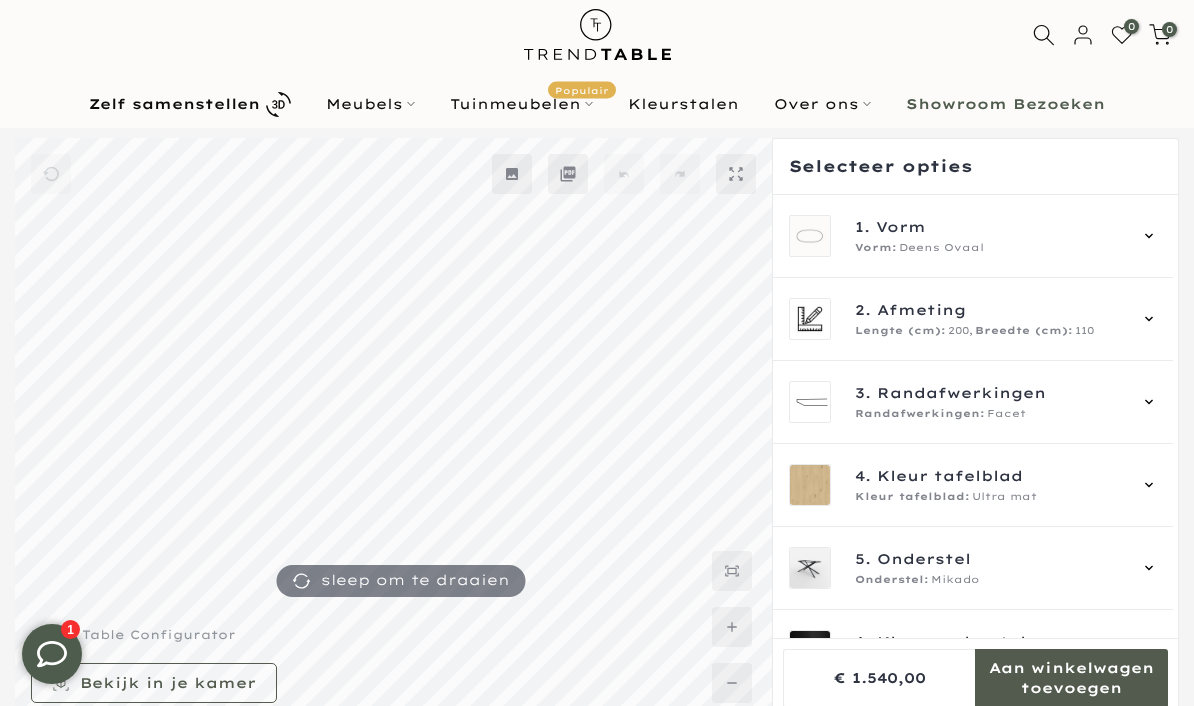 click 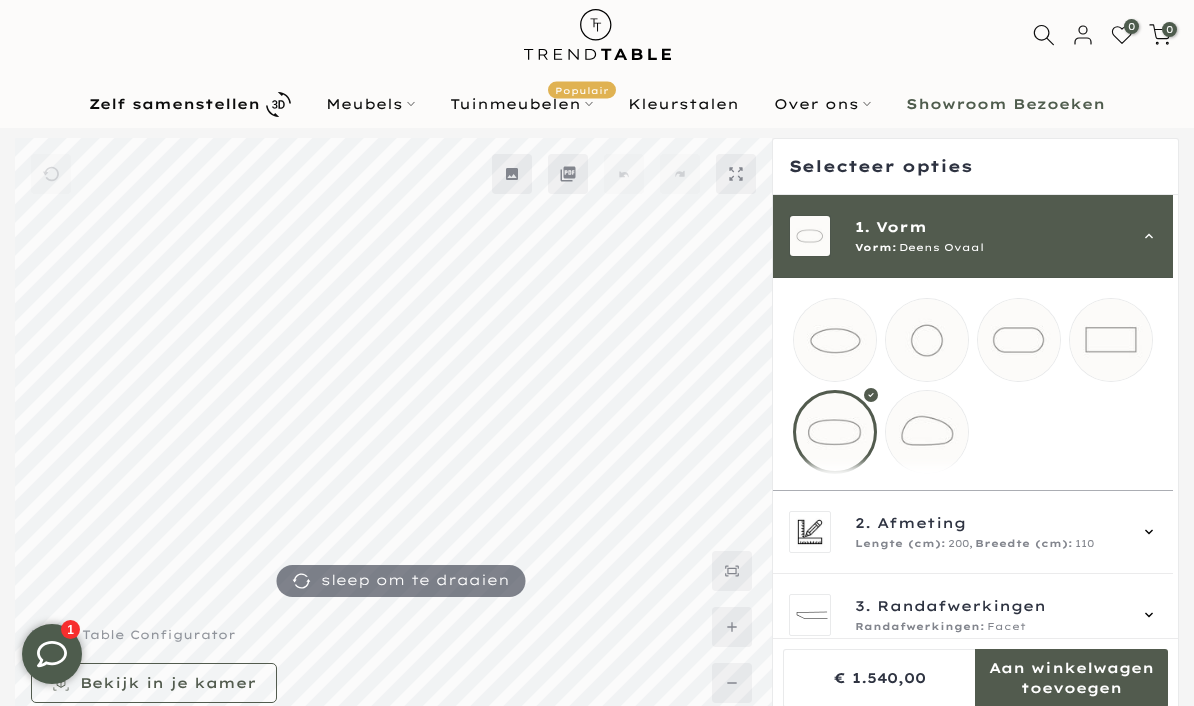 click at bounding box center [1019, 340] 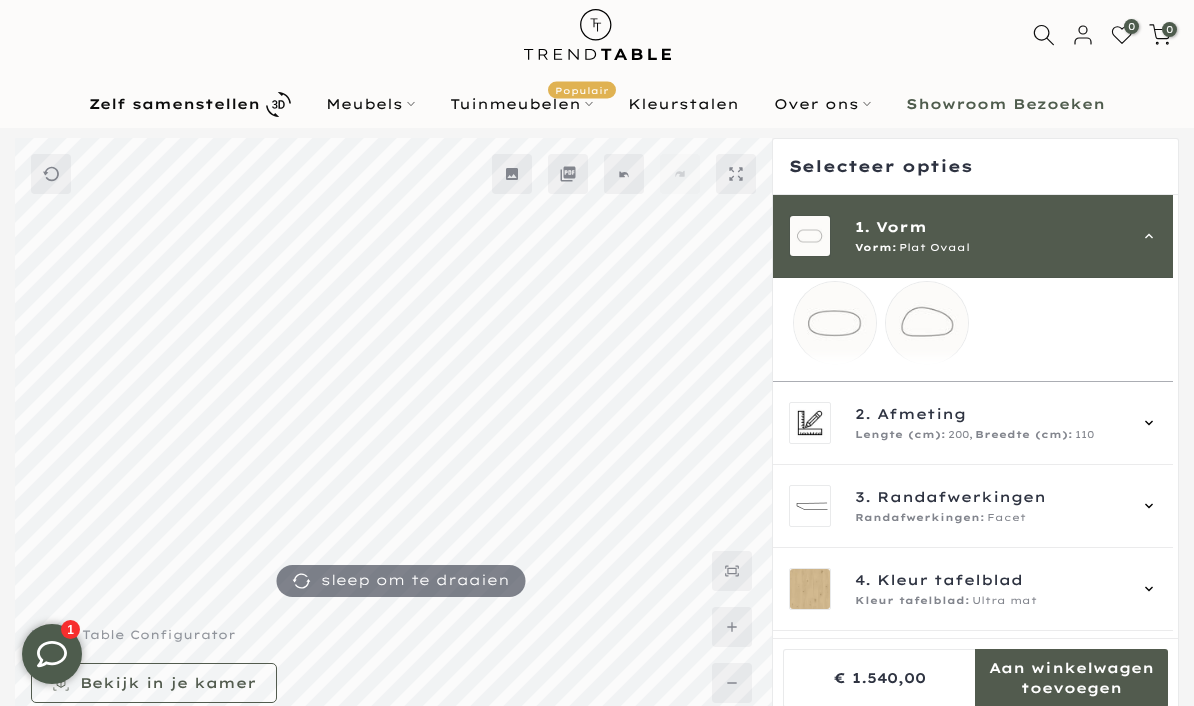 scroll, scrollTop: 116, scrollLeft: 0, axis: vertical 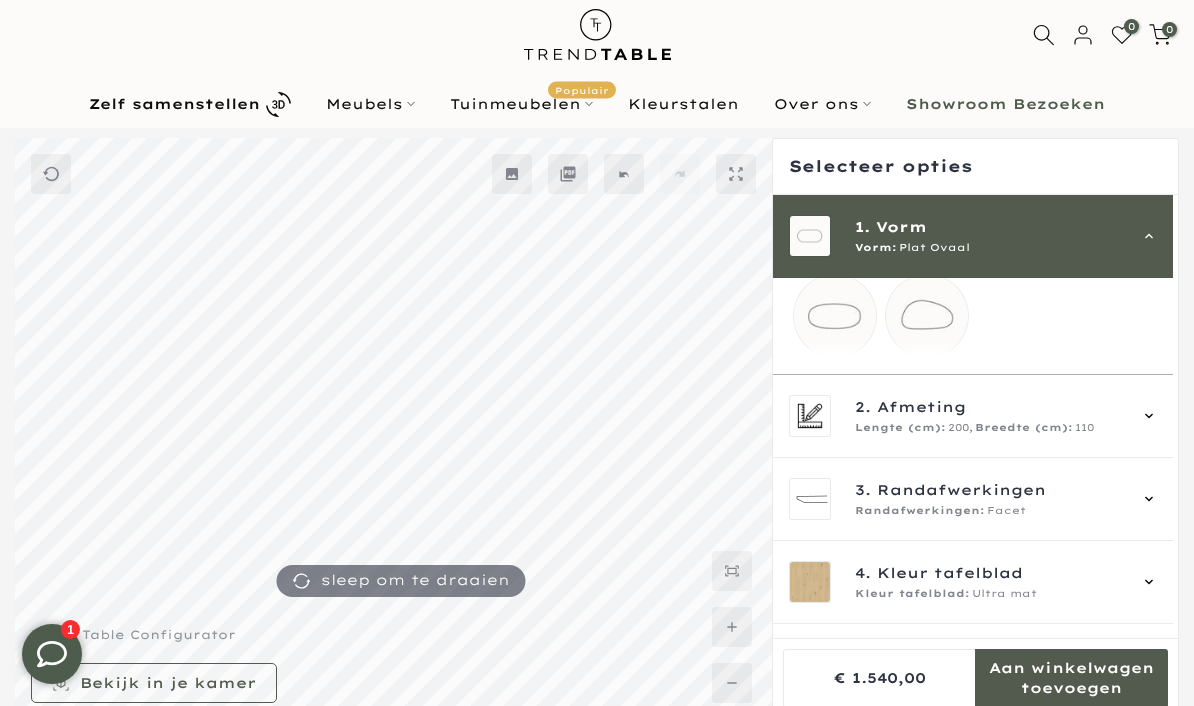 click 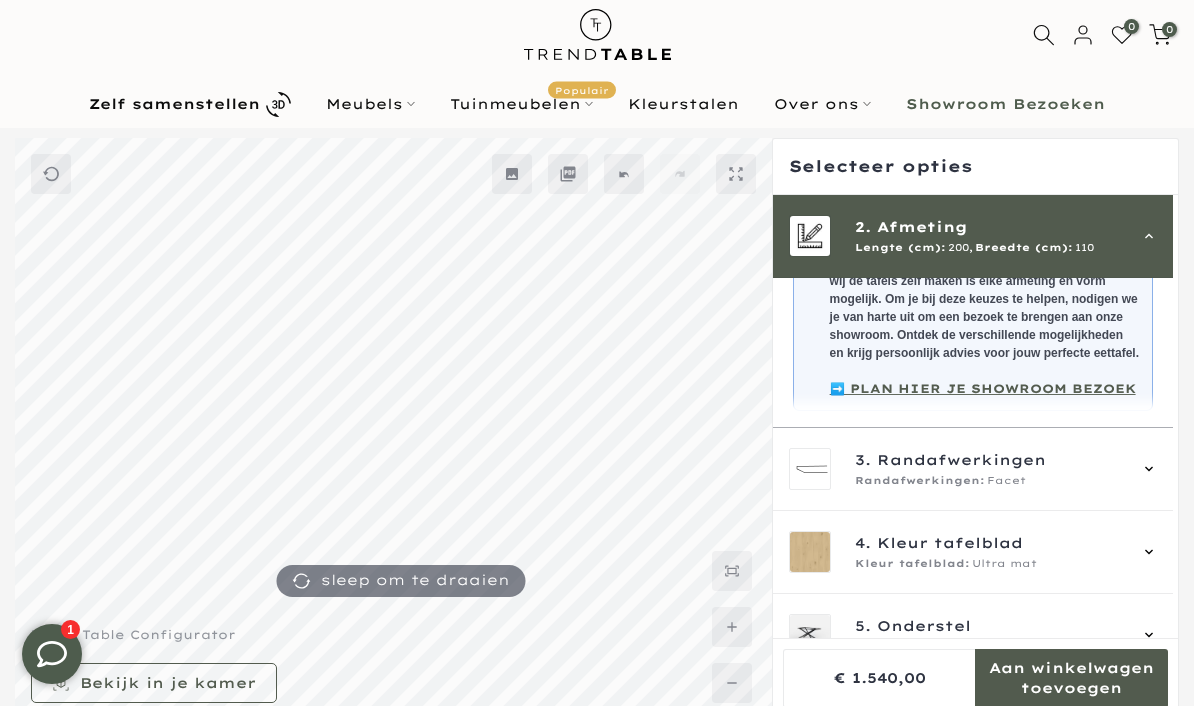 scroll, scrollTop: 373, scrollLeft: 0, axis: vertical 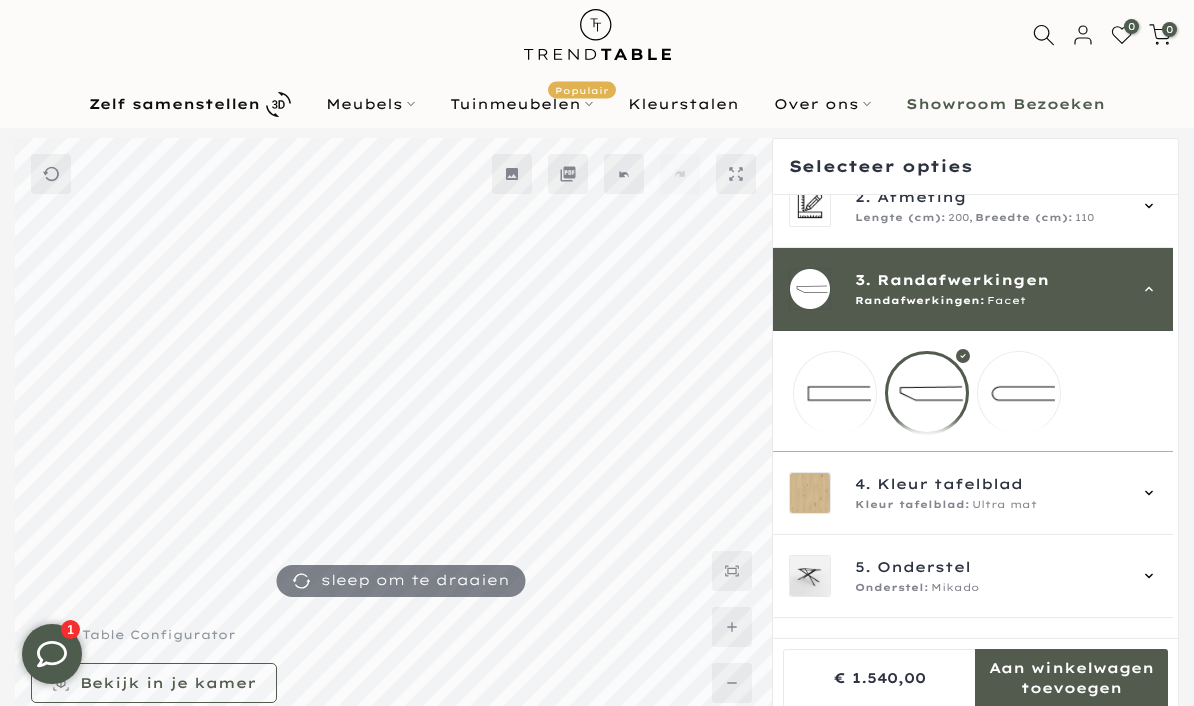 click at bounding box center (927, 393) 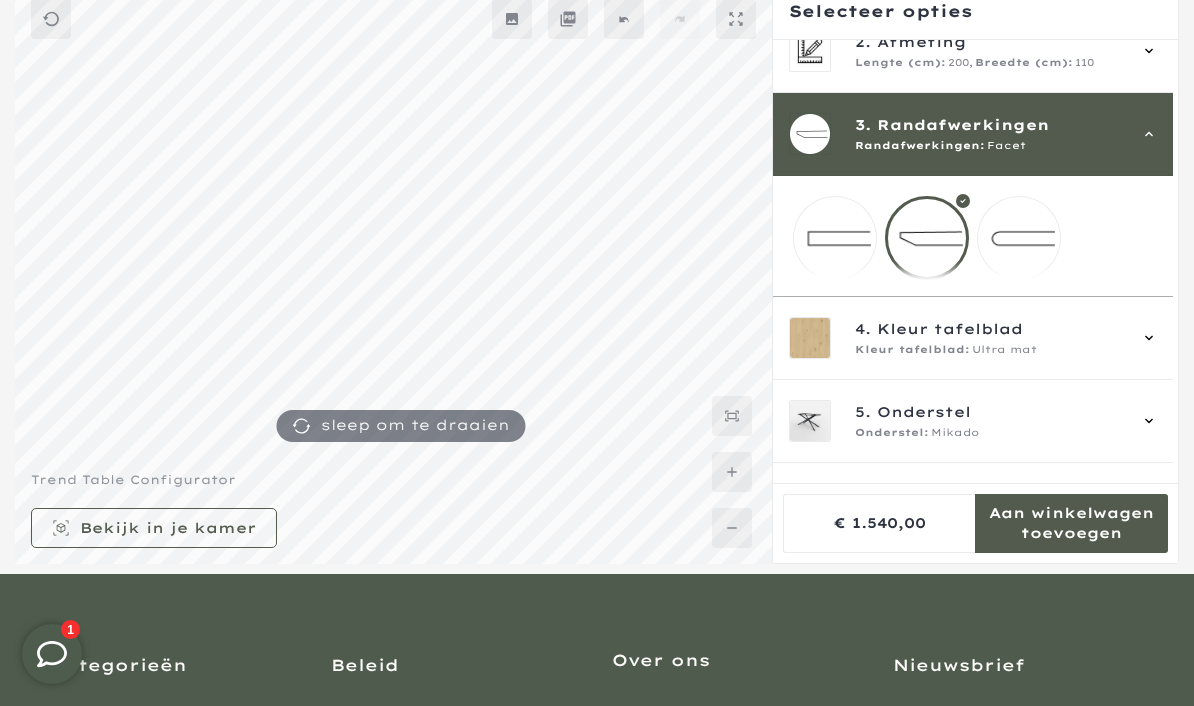 scroll, scrollTop: 199, scrollLeft: 0, axis: vertical 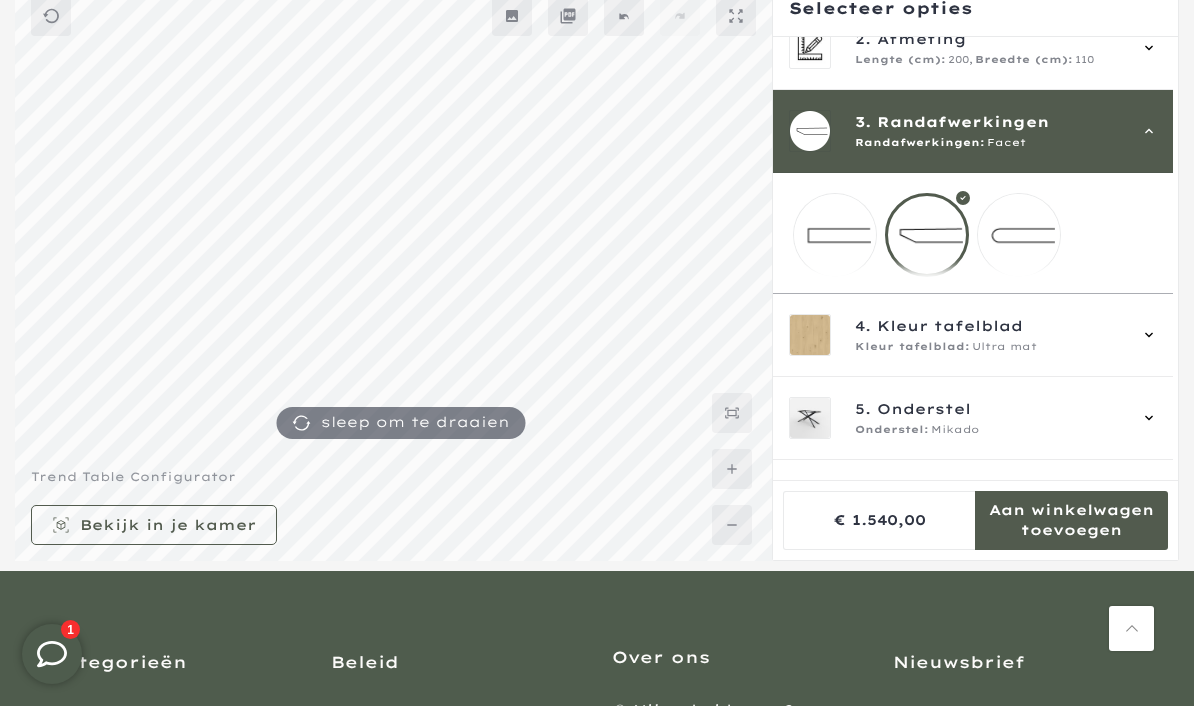 click 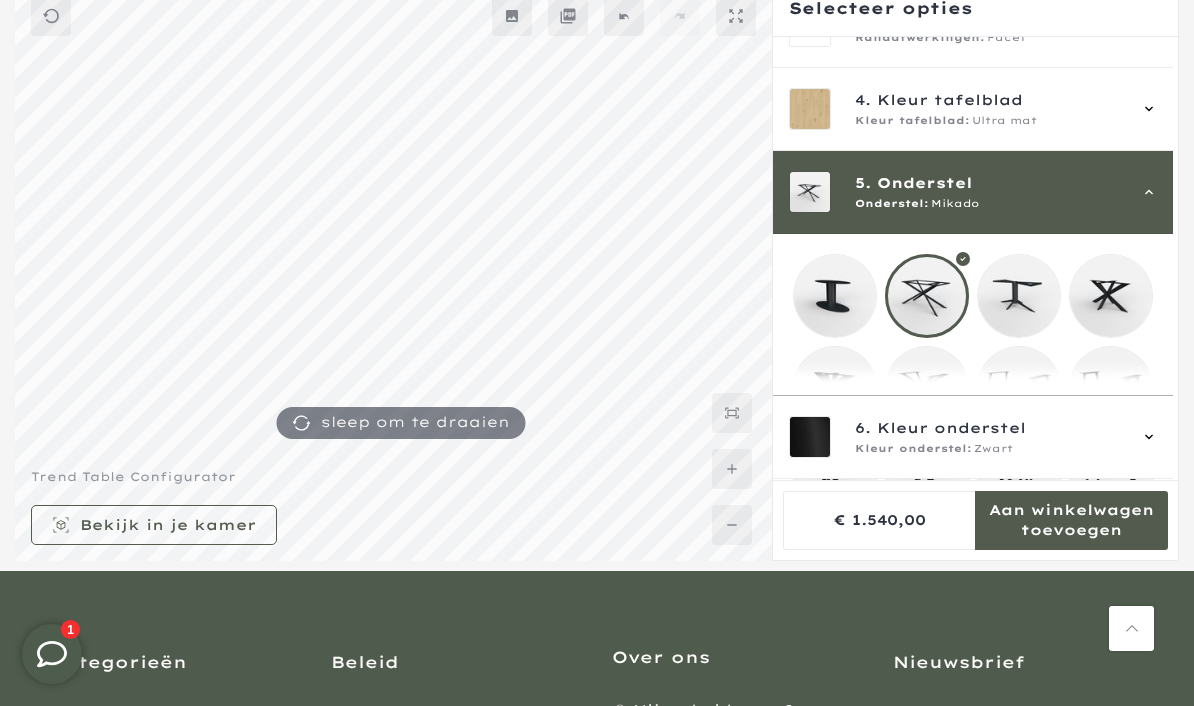 scroll, scrollTop: 332, scrollLeft: 0, axis: vertical 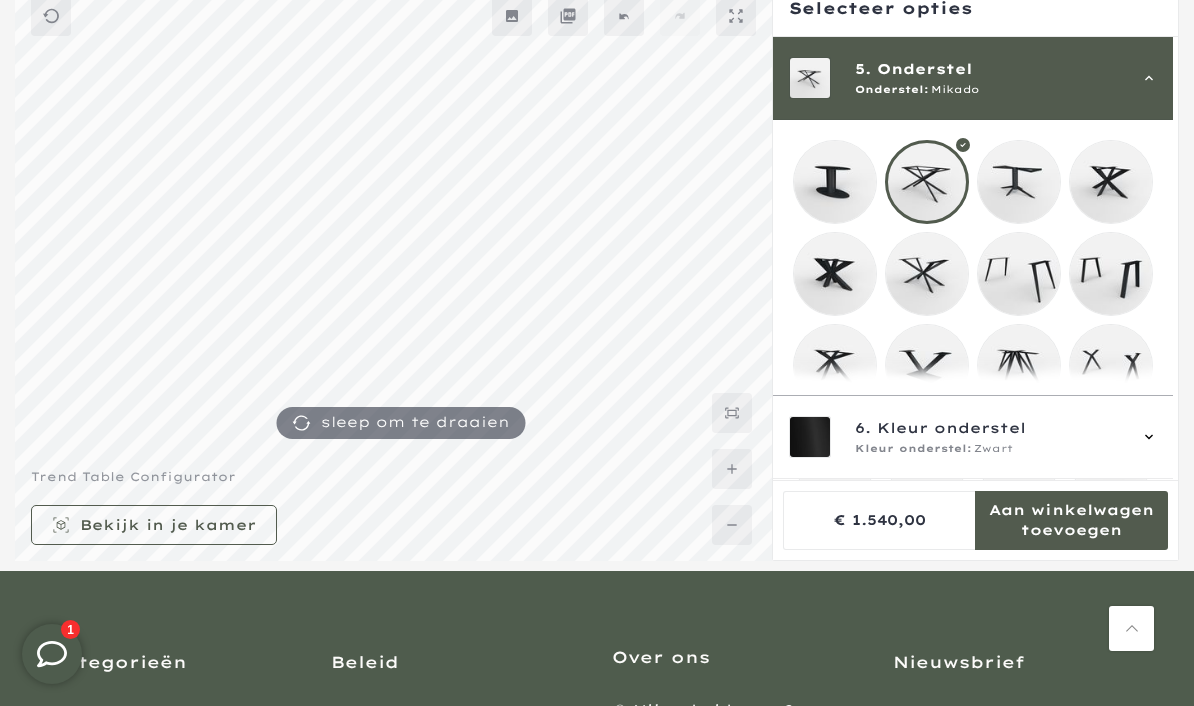 click at bounding box center (1019, 182) 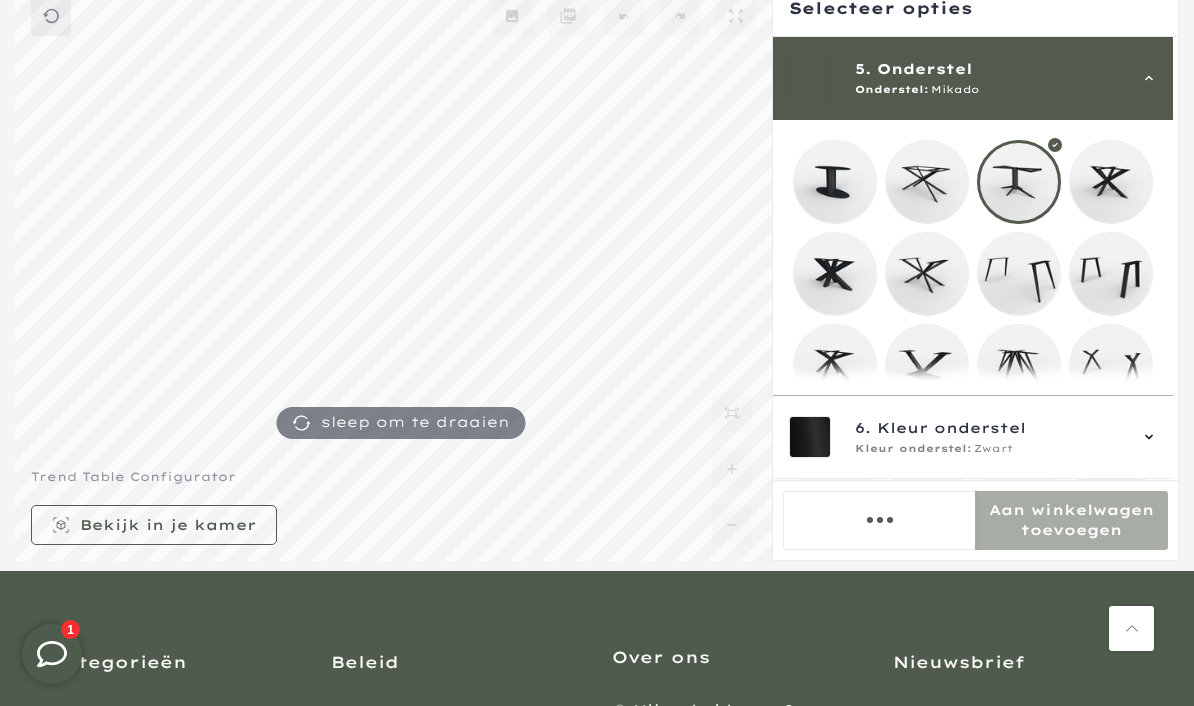 scroll, scrollTop: 281, scrollLeft: 0, axis: vertical 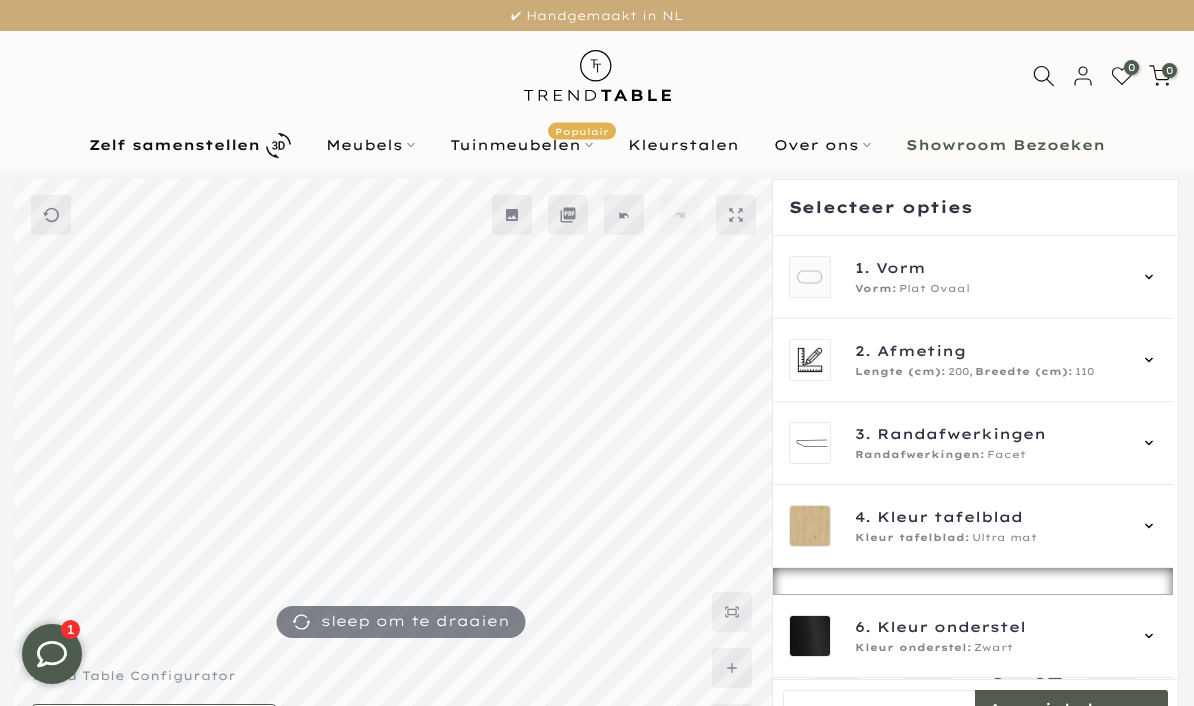 click 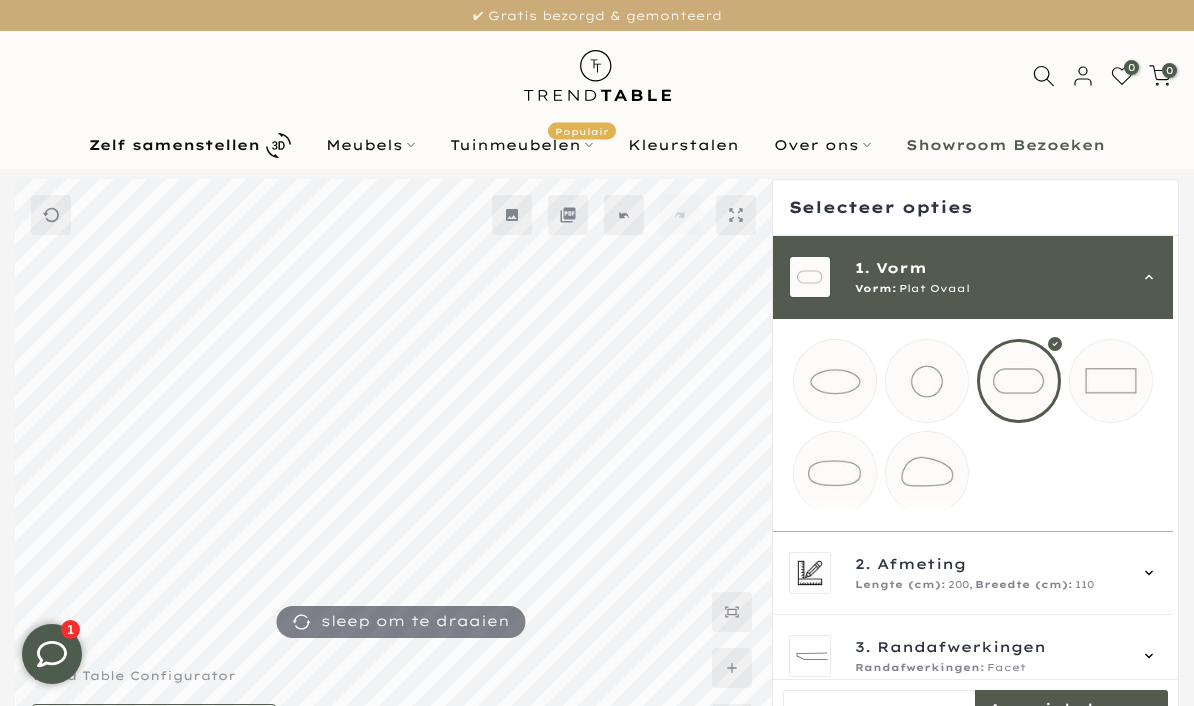 click at bounding box center [927, 381] 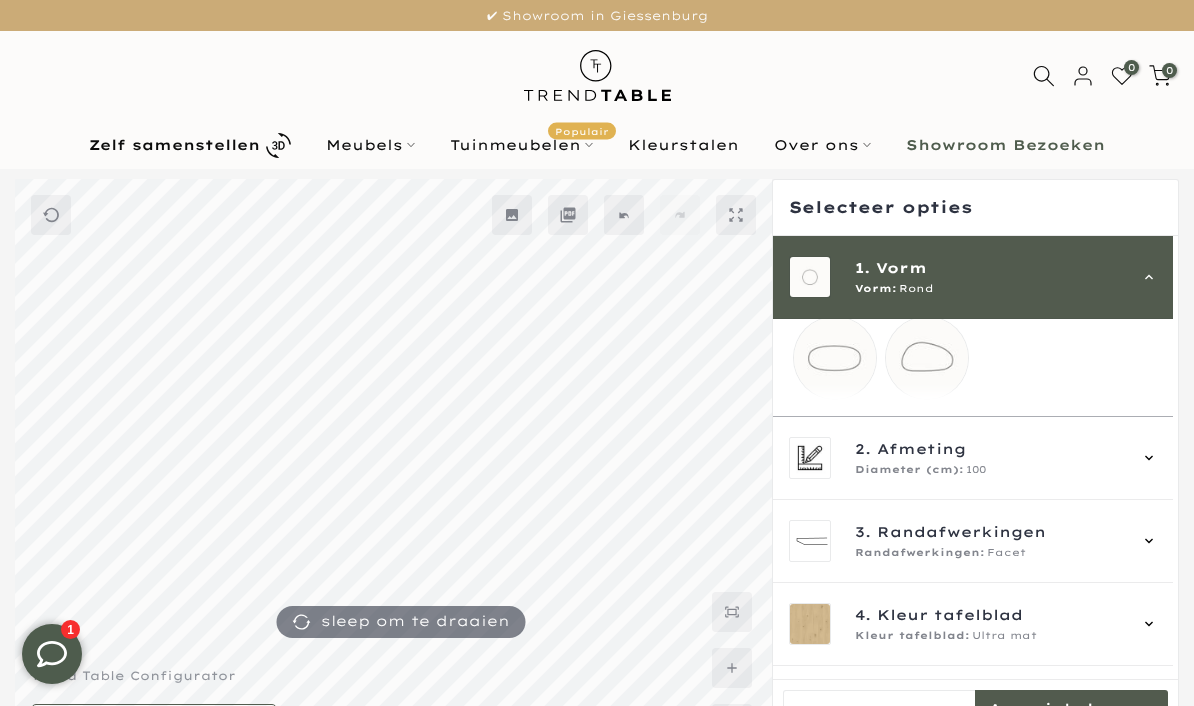 scroll, scrollTop: 115, scrollLeft: 0, axis: vertical 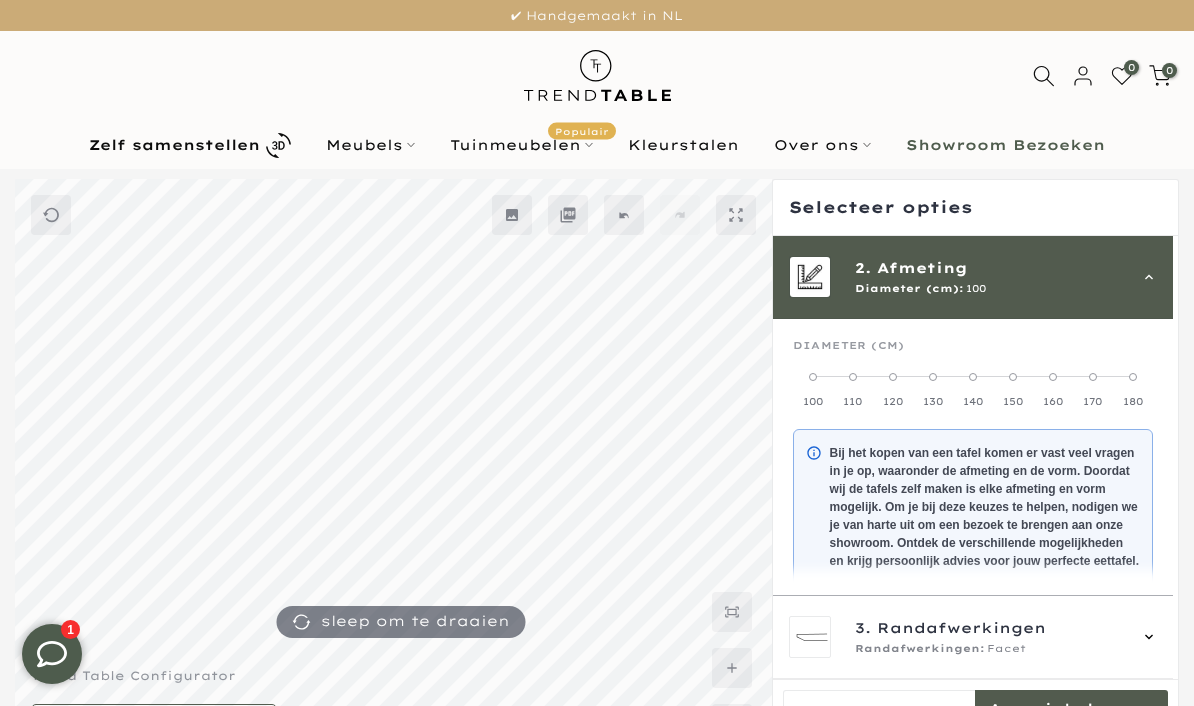 click on "130" 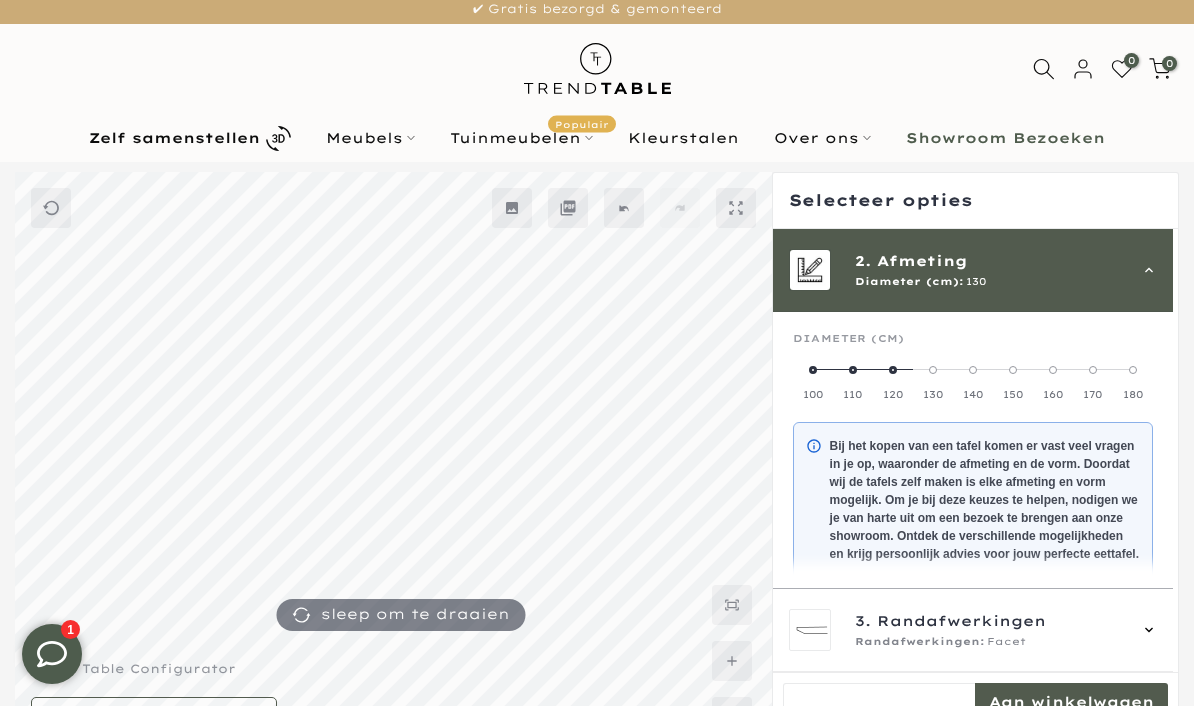 scroll, scrollTop: 9, scrollLeft: 0, axis: vertical 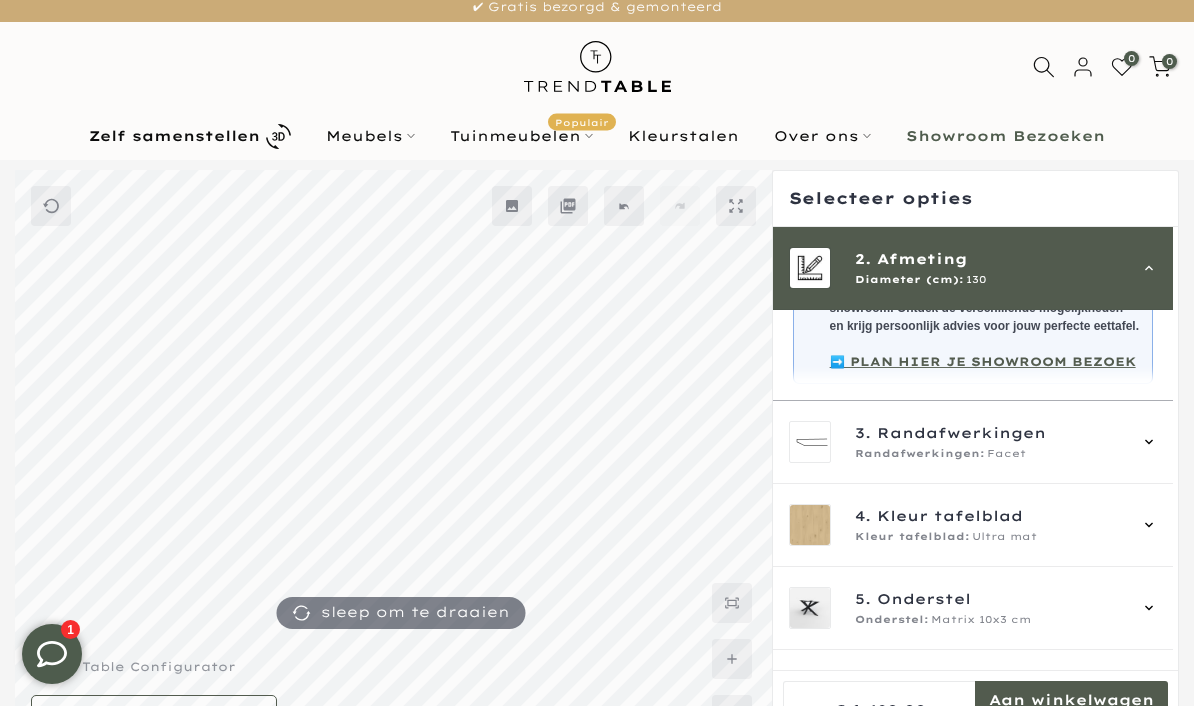 click on "4. Kleur tafelblad Kleur tafelblad: Ultra mat" at bounding box center [973, 525] 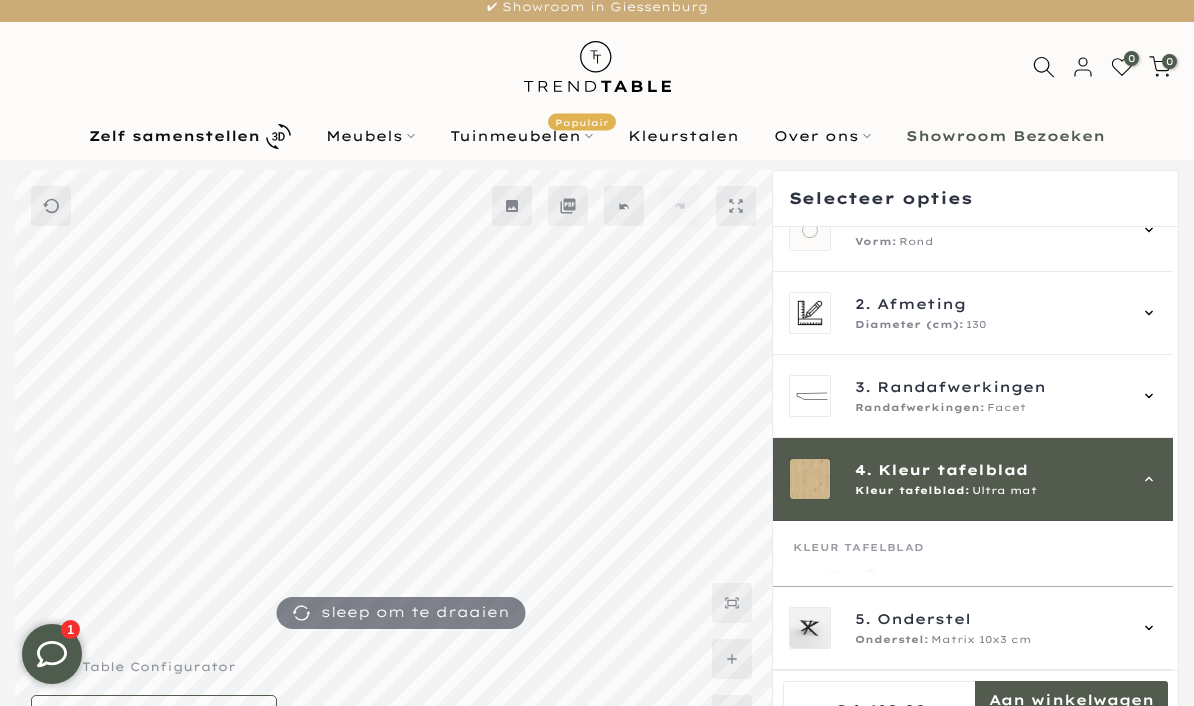 scroll, scrollTop: 34, scrollLeft: 0, axis: vertical 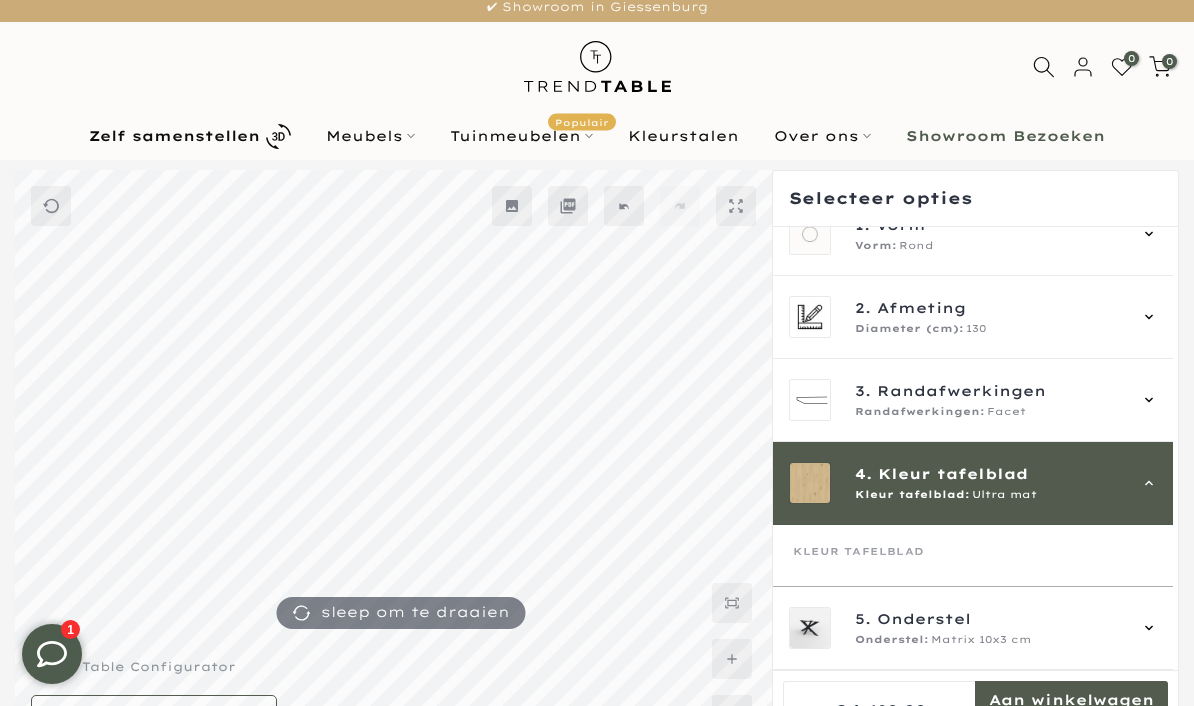 click 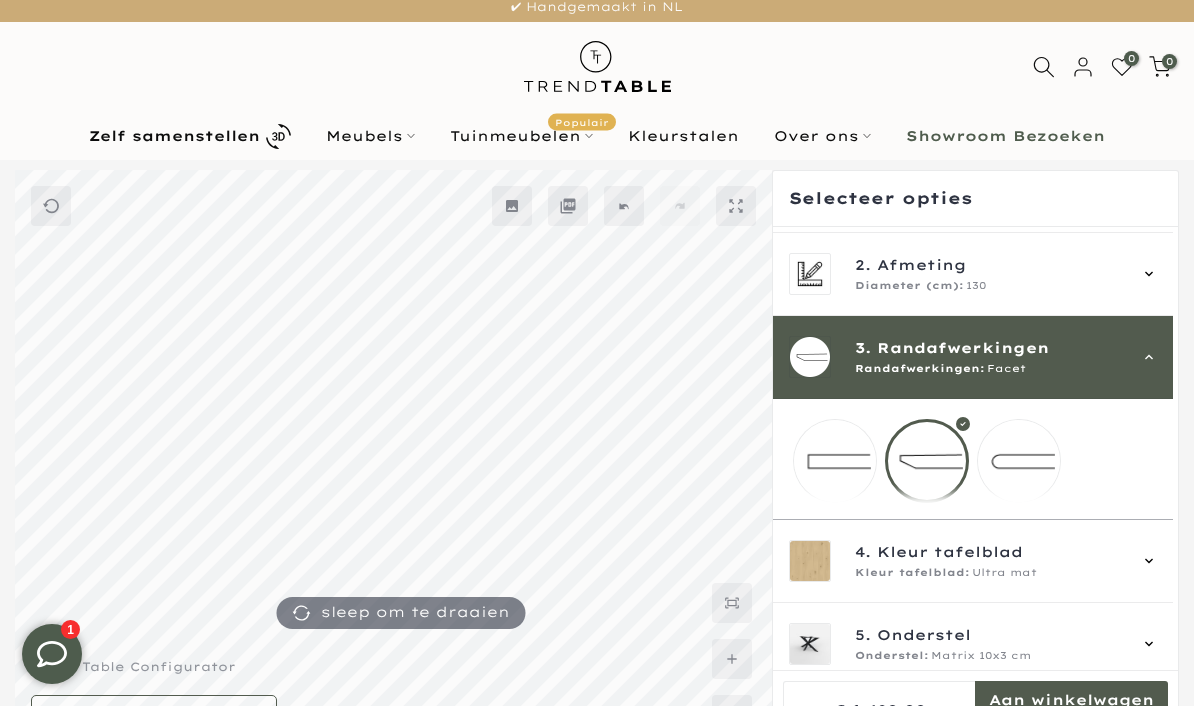 scroll, scrollTop: 112, scrollLeft: 0, axis: vertical 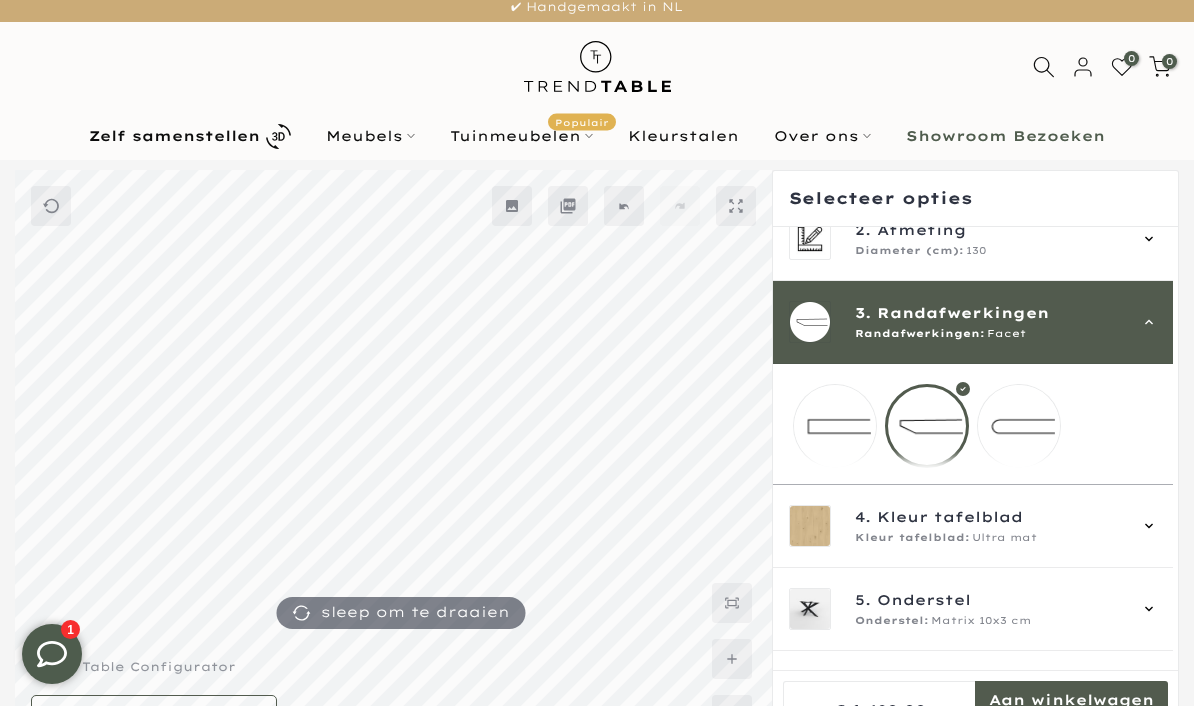 click at bounding box center [1019, 426] 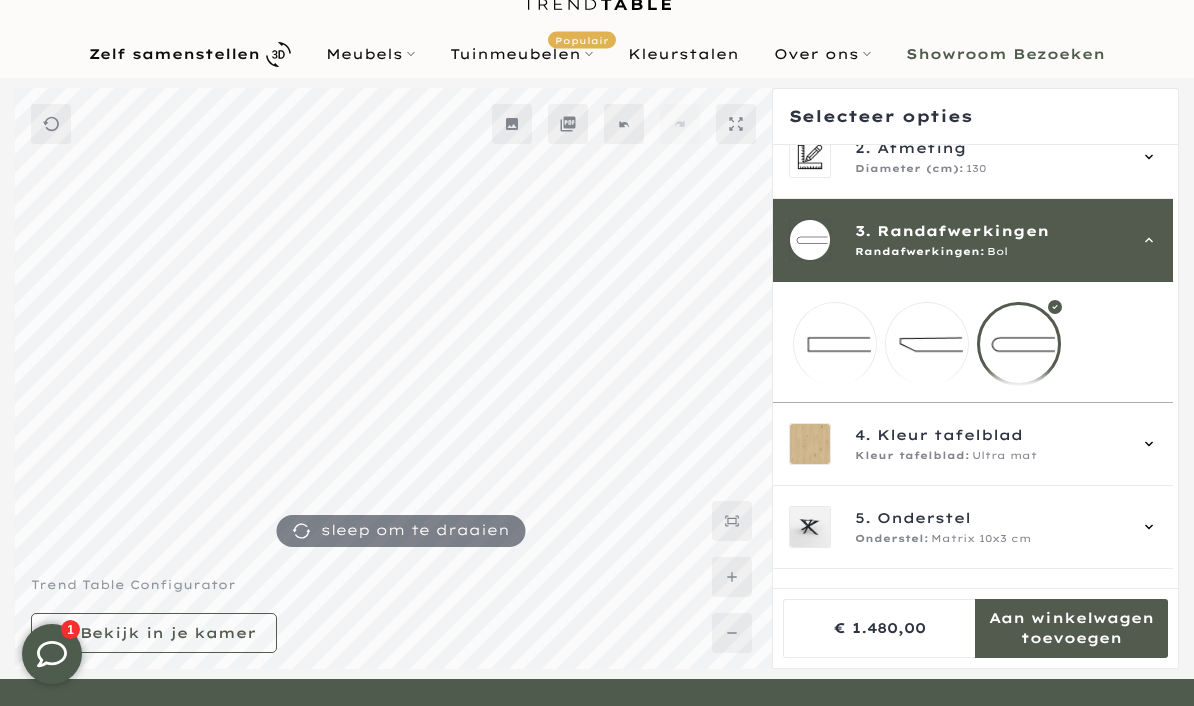 click 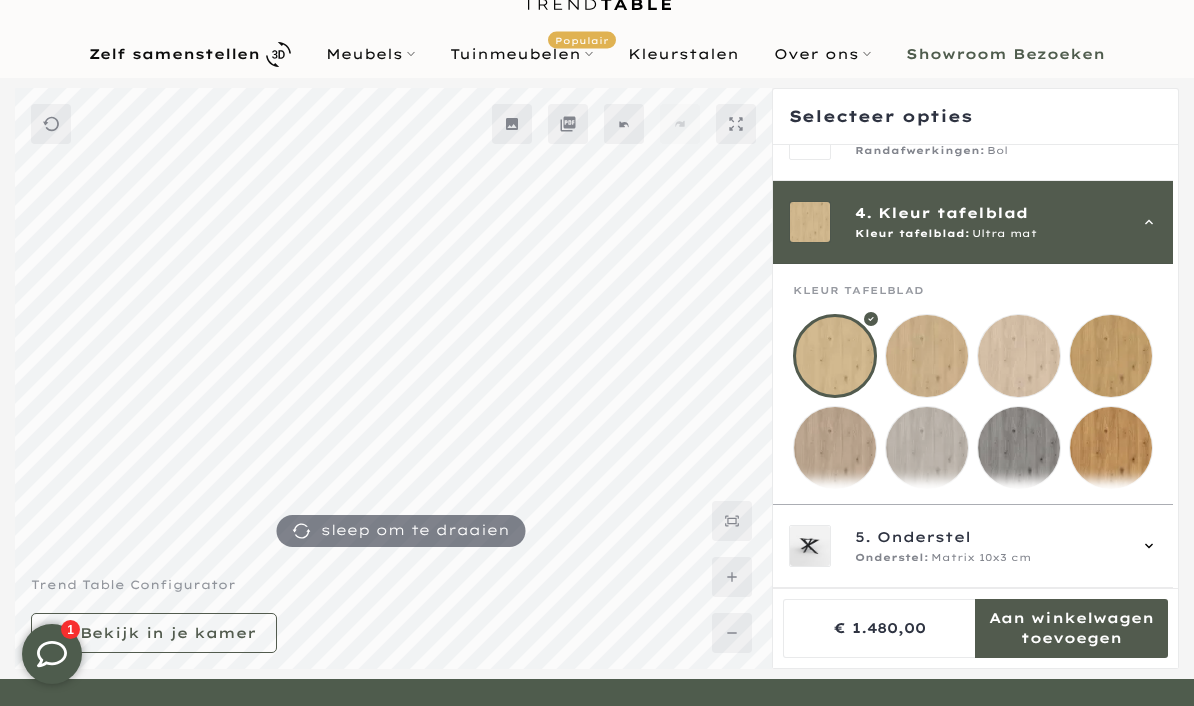 scroll, scrollTop: 249, scrollLeft: 0, axis: vertical 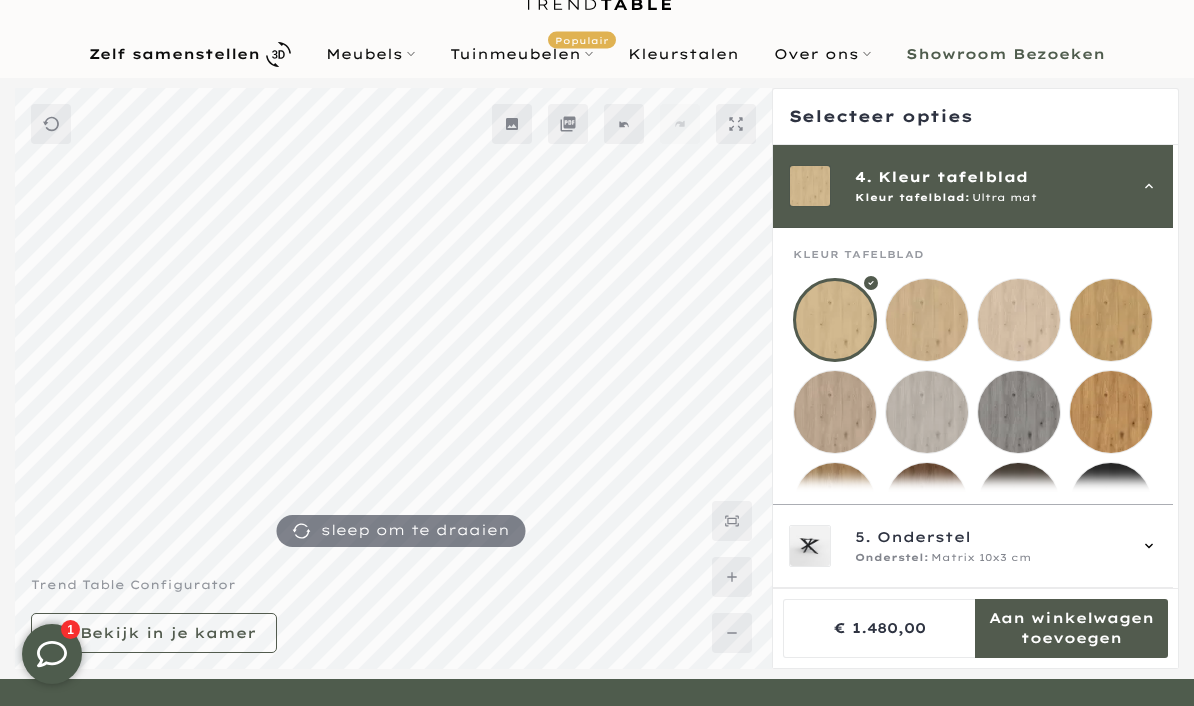 click at bounding box center (1111, 320) 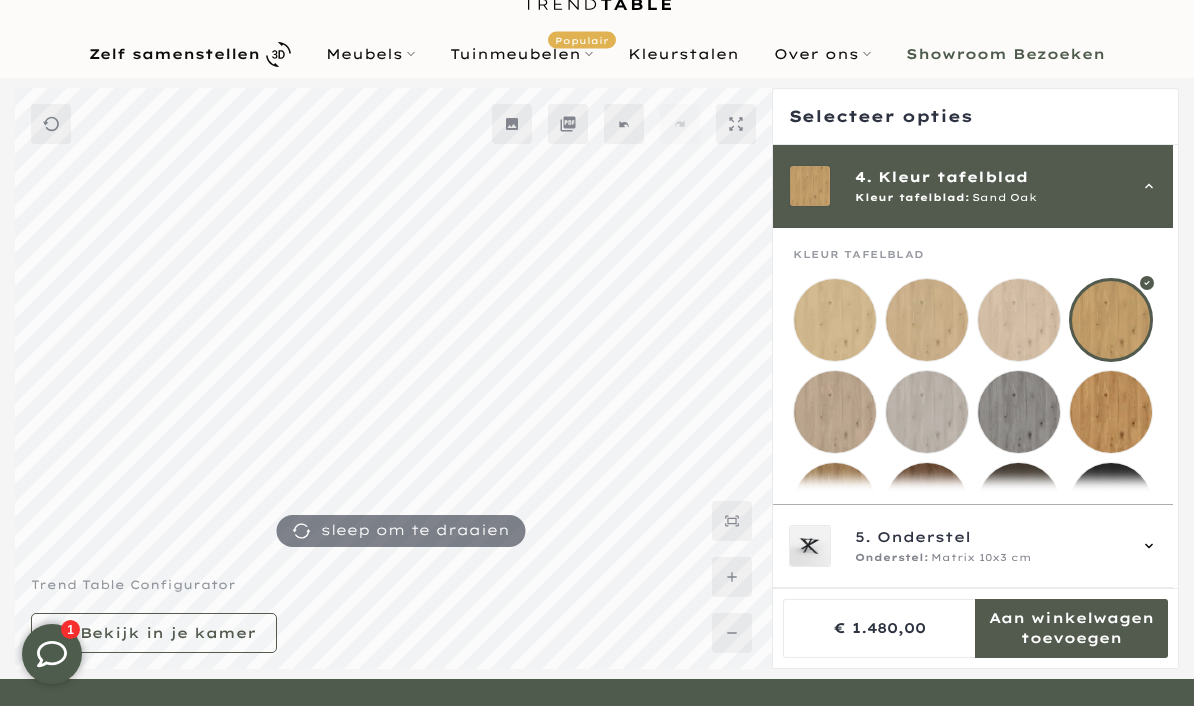 click at bounding box center (835, 412) 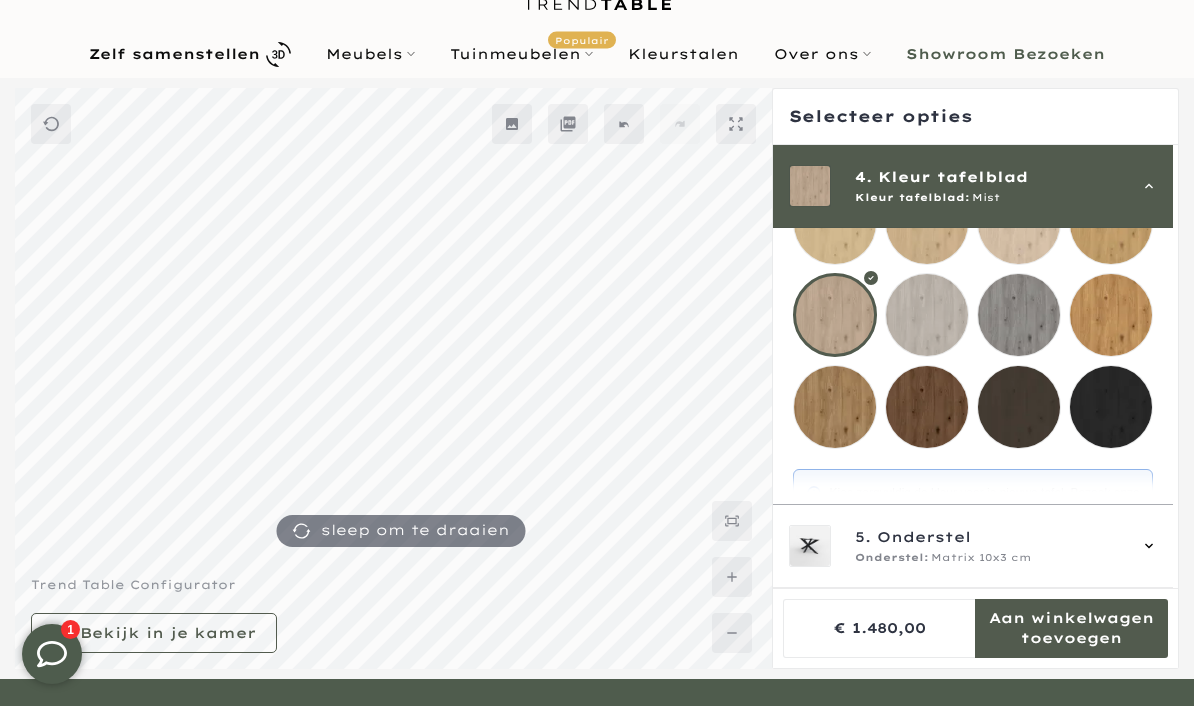 scroll, scrollTop: 346, scrollLeft: 0, axis: vertical 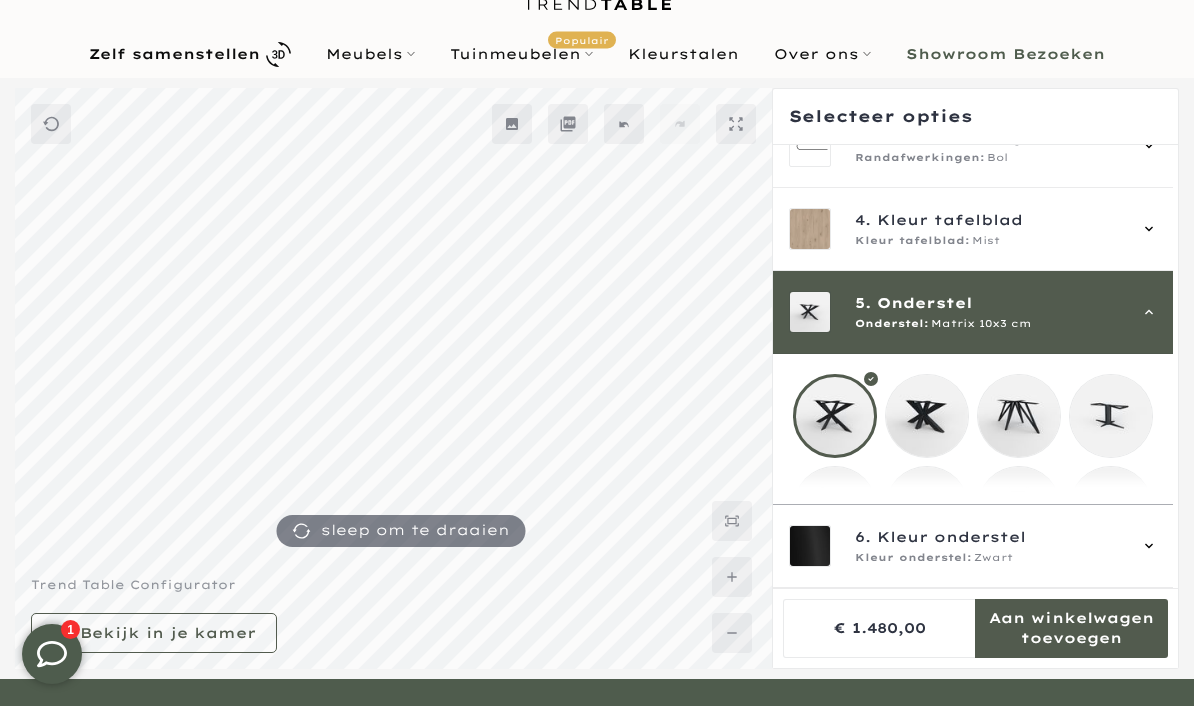 click at bounding box center [927, 508] 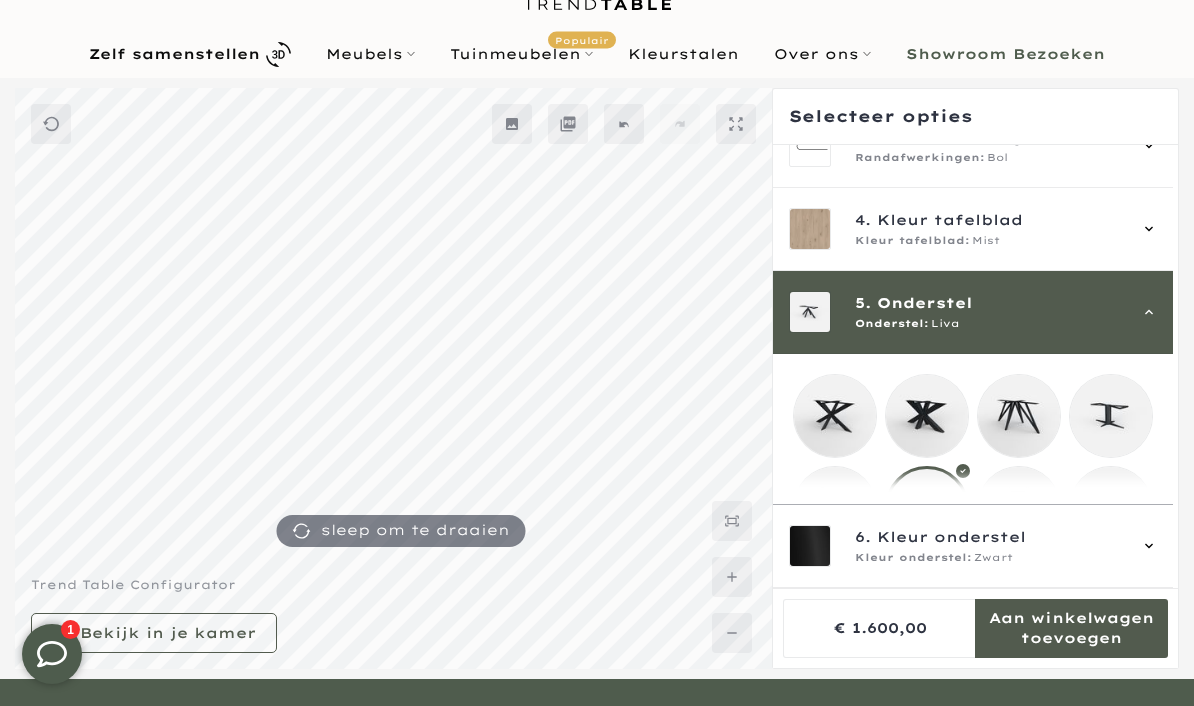 click at bounding box center [1111, 508] 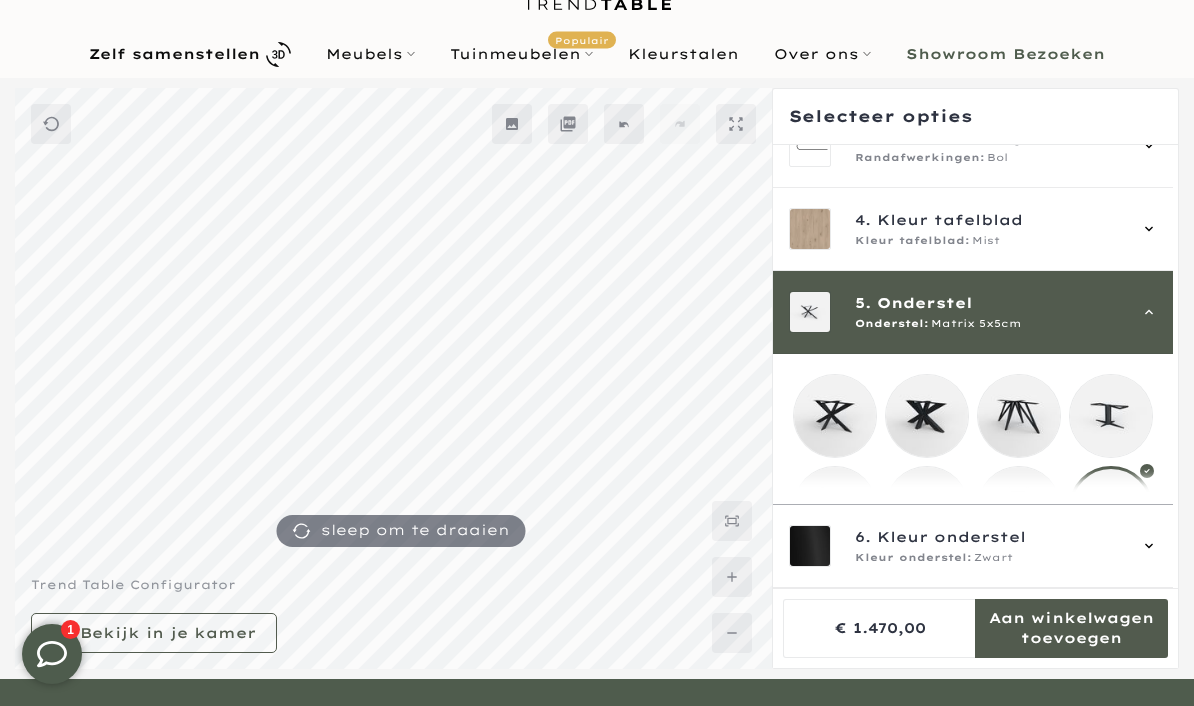 click at bounding box center (927, 508) 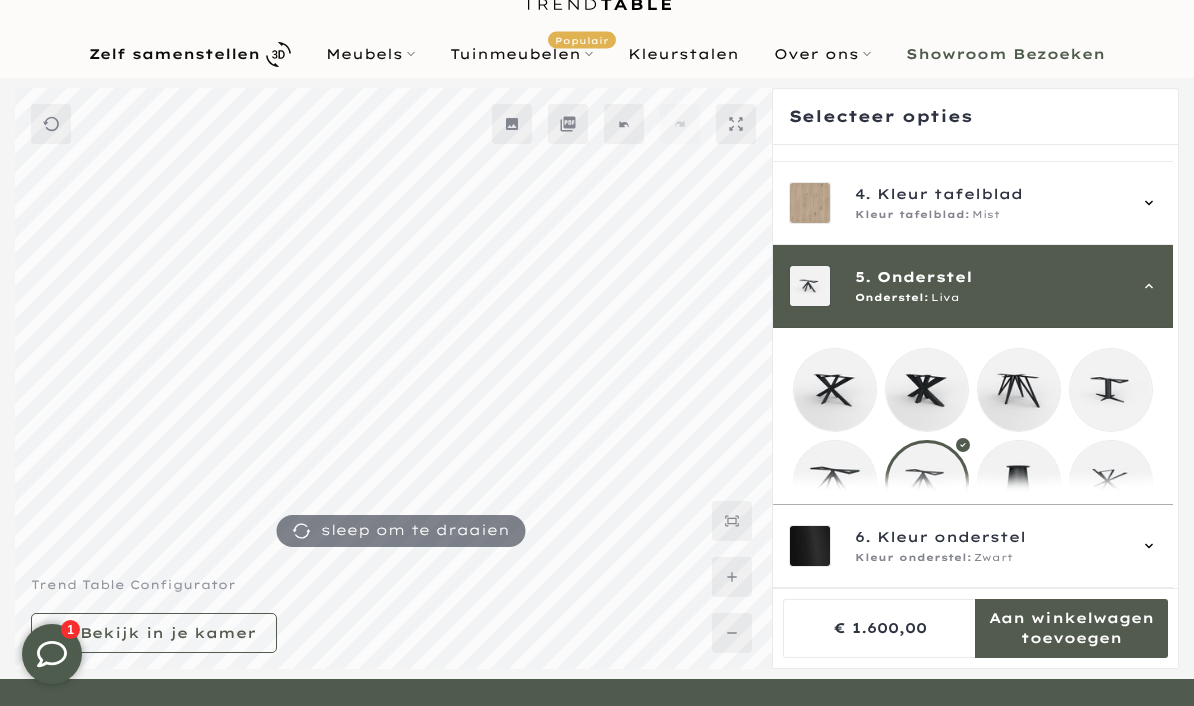 scroll, scrollTop: 207, scrollLeft: 0, axis: vertical 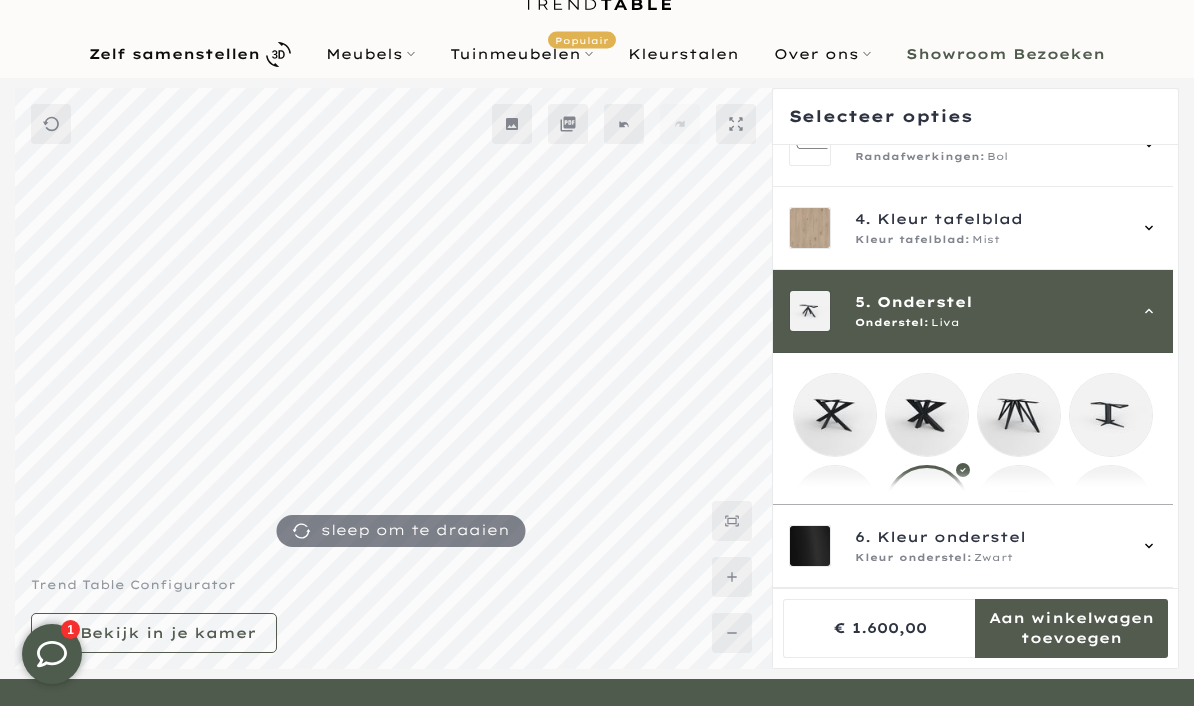 click 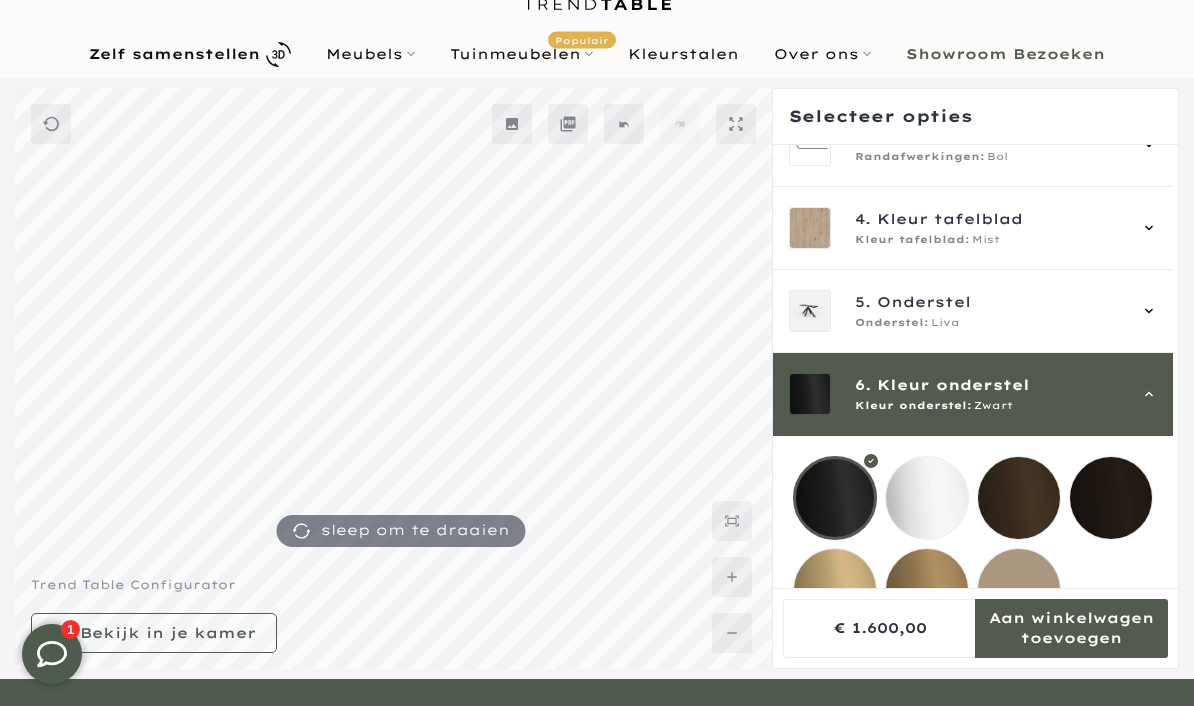 scroll, scrollTop: 206, scrollLeft: 0, axis: vertical 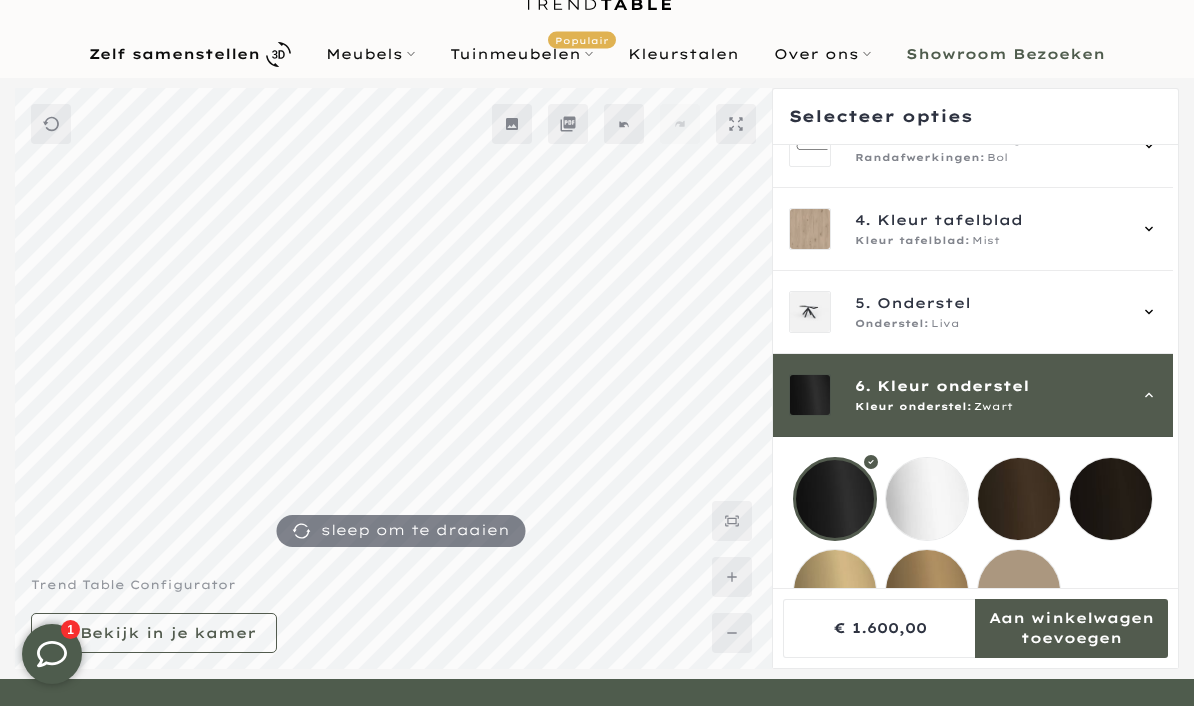 click at bounding box center (1019, 591) 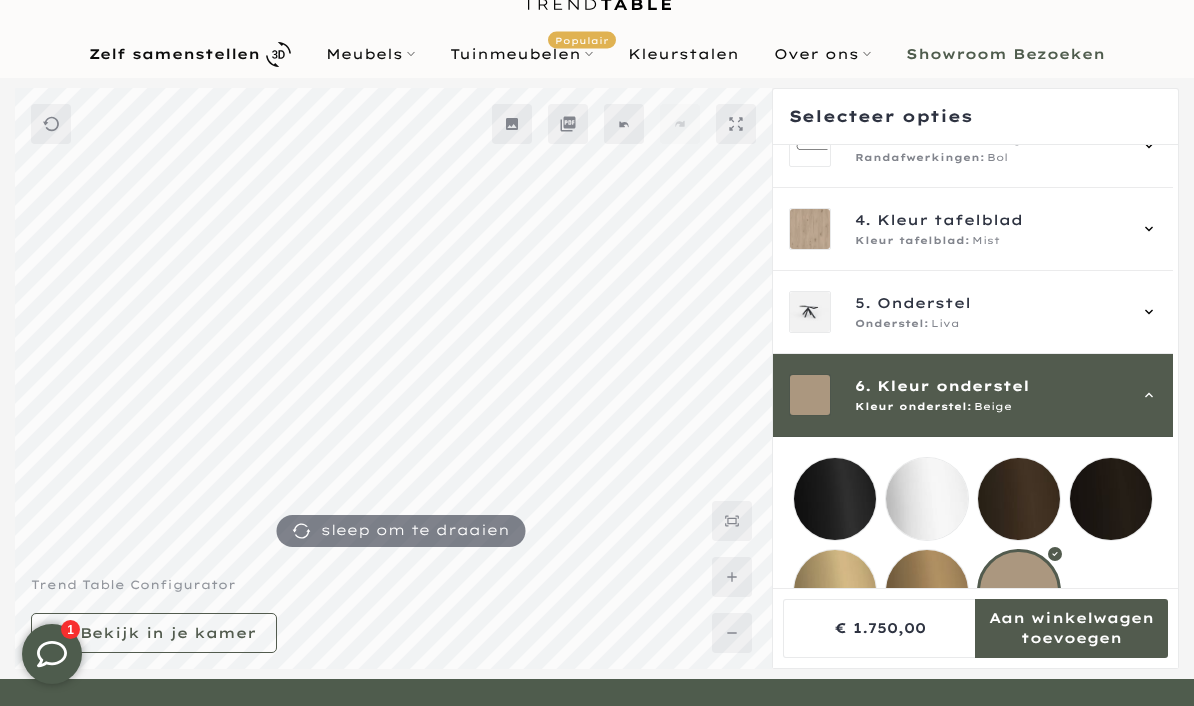 click at bounding box center (835, 499) 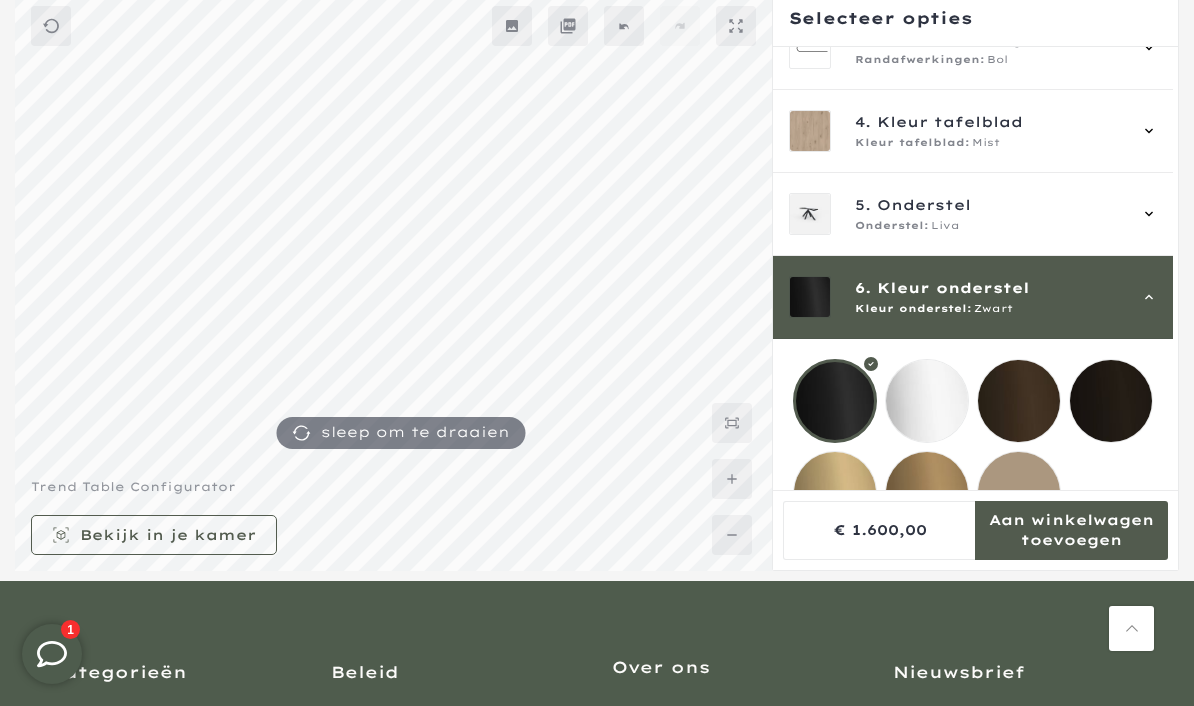 scroll, scrollTop: 183, scrollLeft: 0, axis: vertical 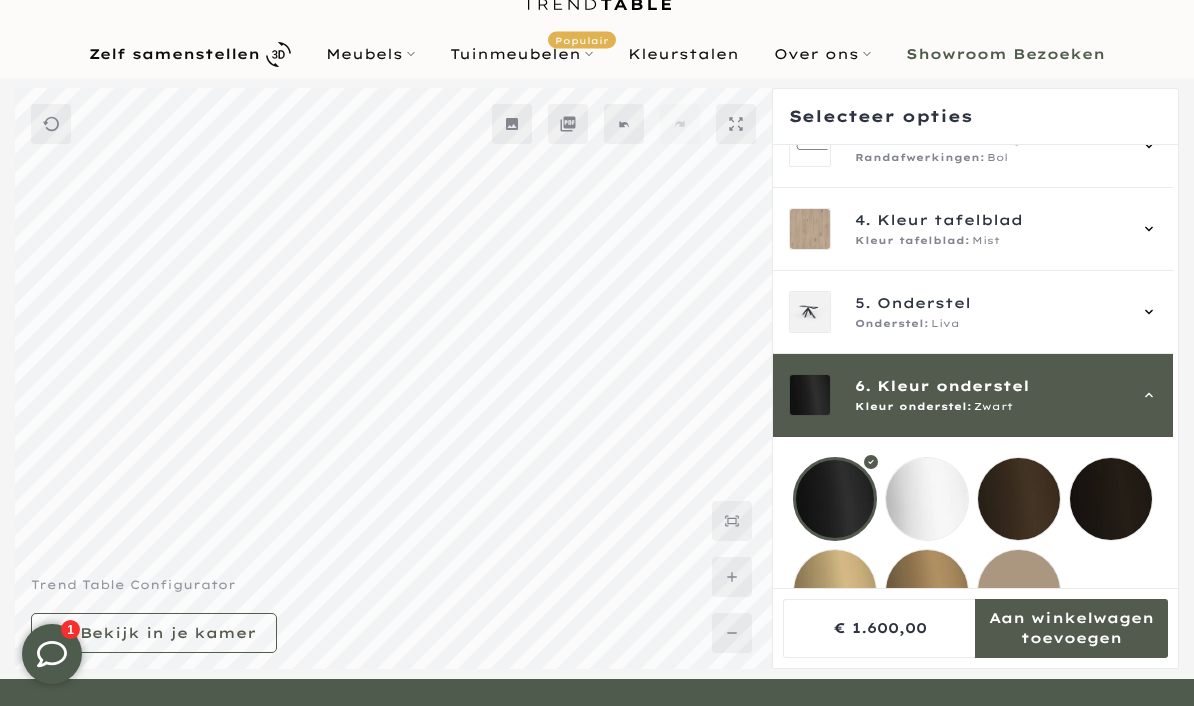 click at bounding box center (835, 591) 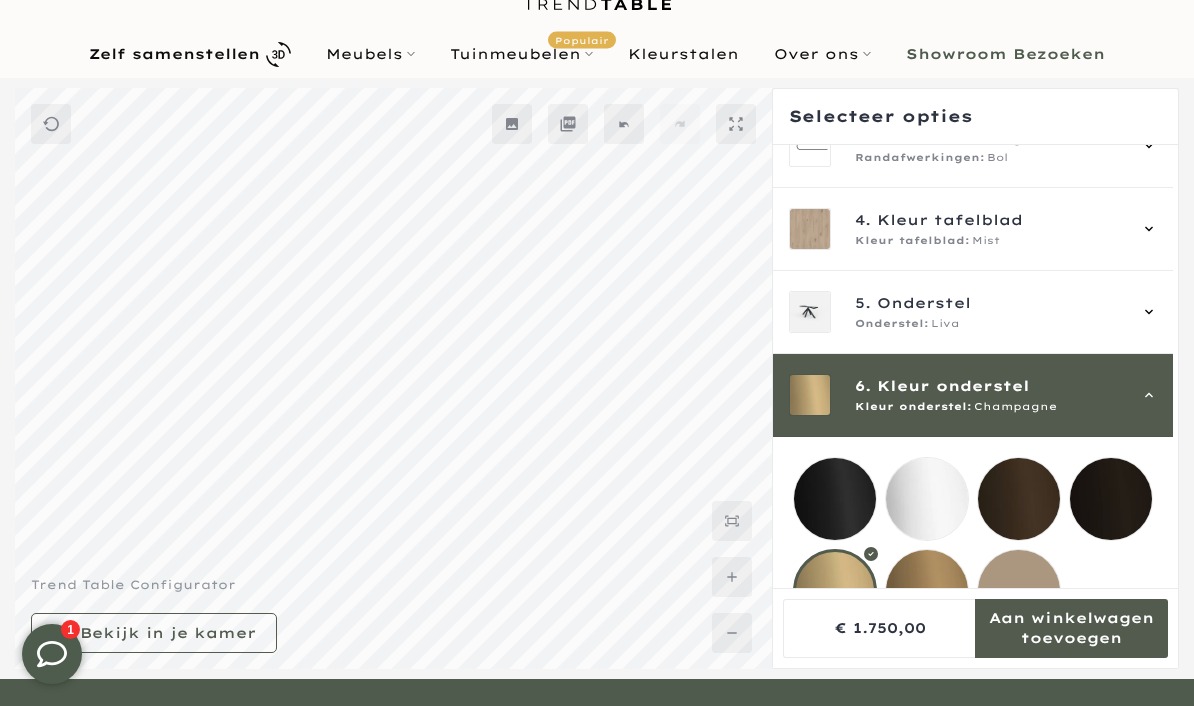 click at bounding box center [927, 591] 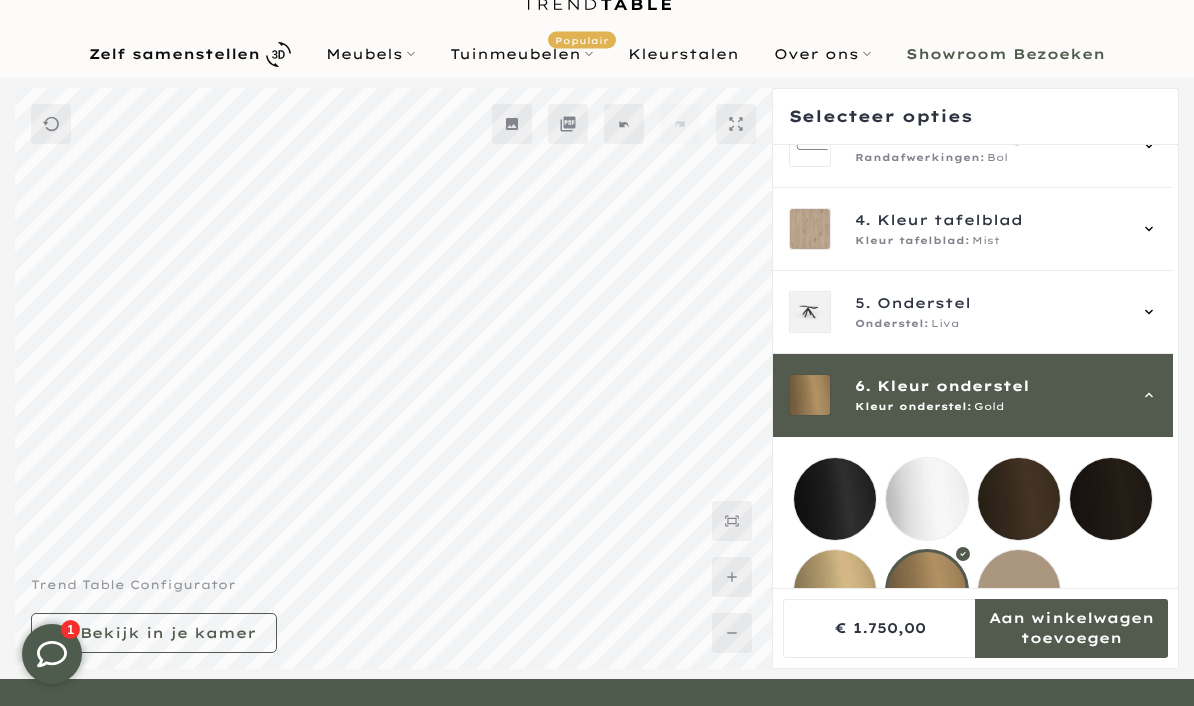 click at bounding box center (1019, 591) 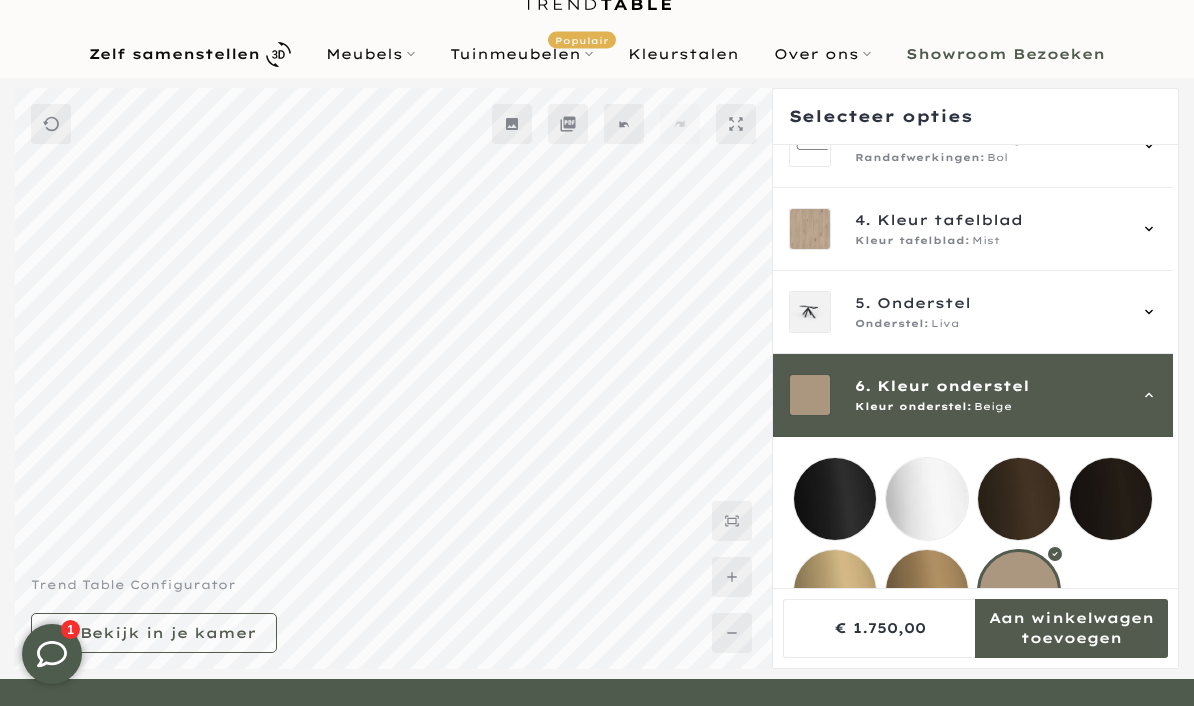 click at bounding box center [927, 499] 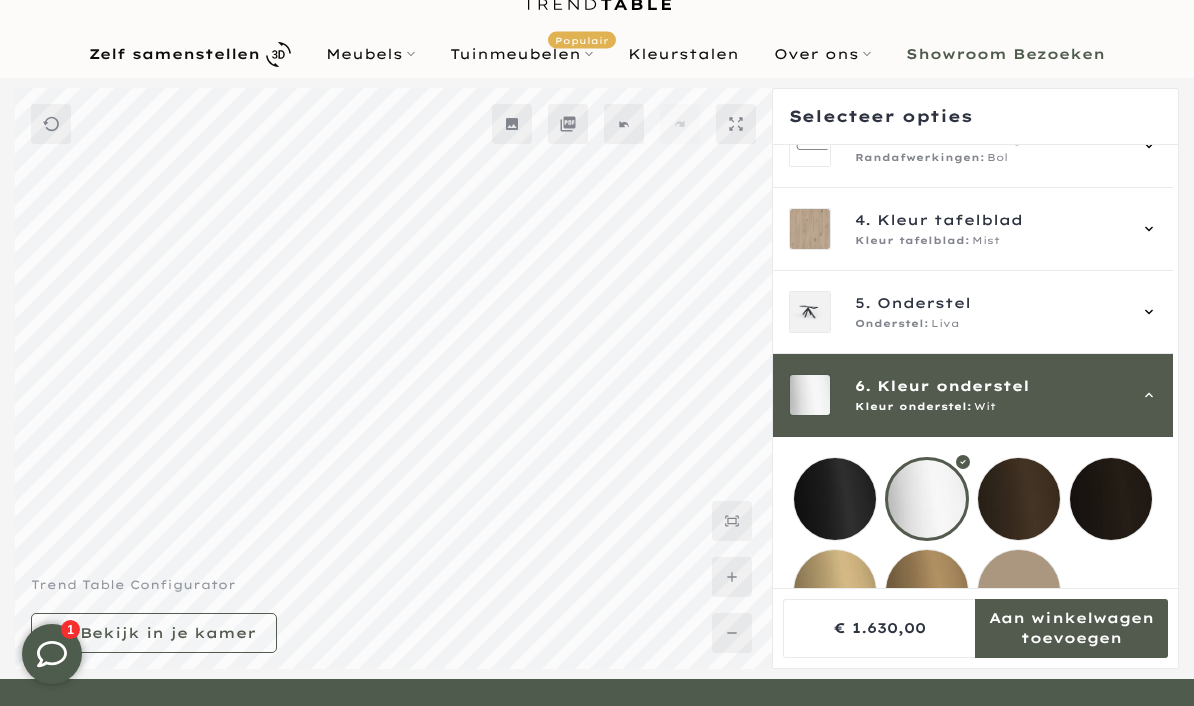 click at bounding box center (1019, 499) 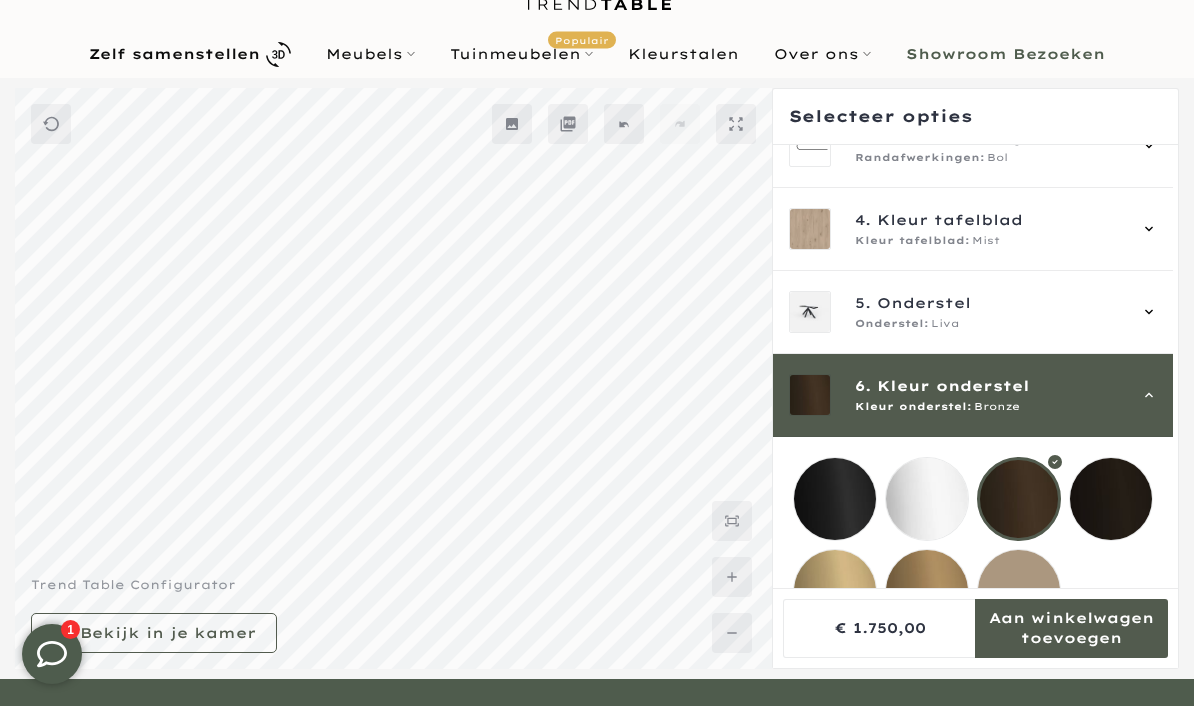 click at bounding box center (1111, 499) 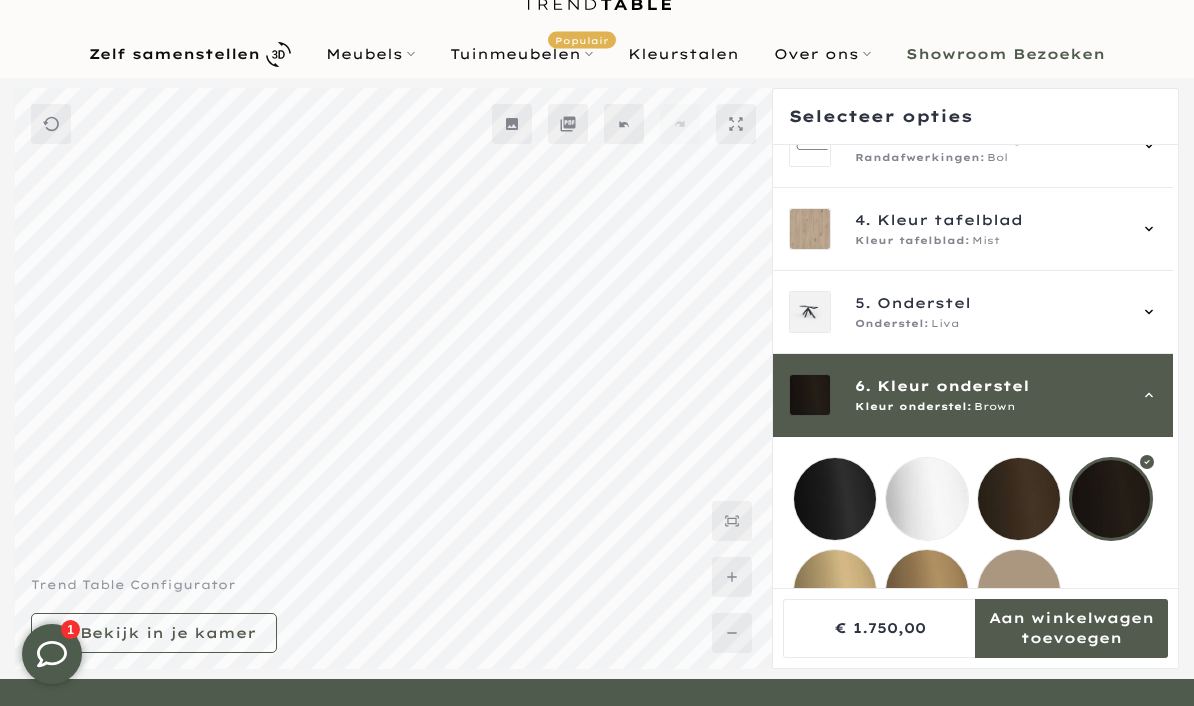 click at bounding box center (1019, 591) 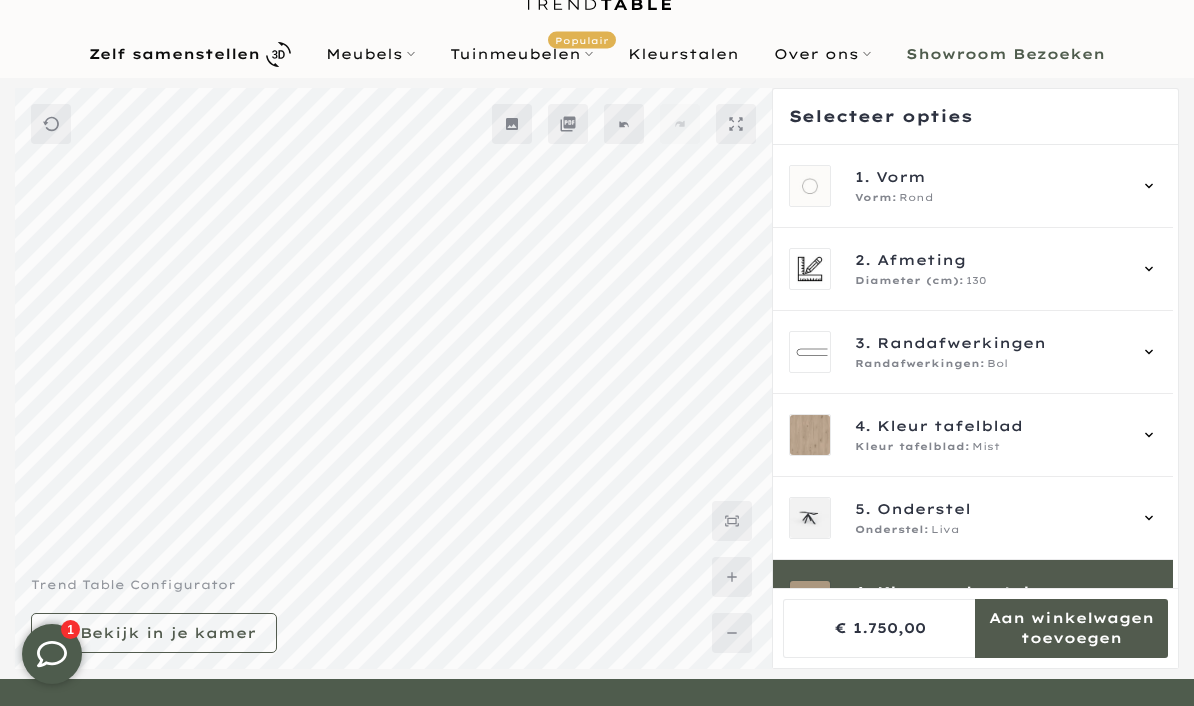 scroll, scrollTop: 0, scrollLeft: 0, axis: both 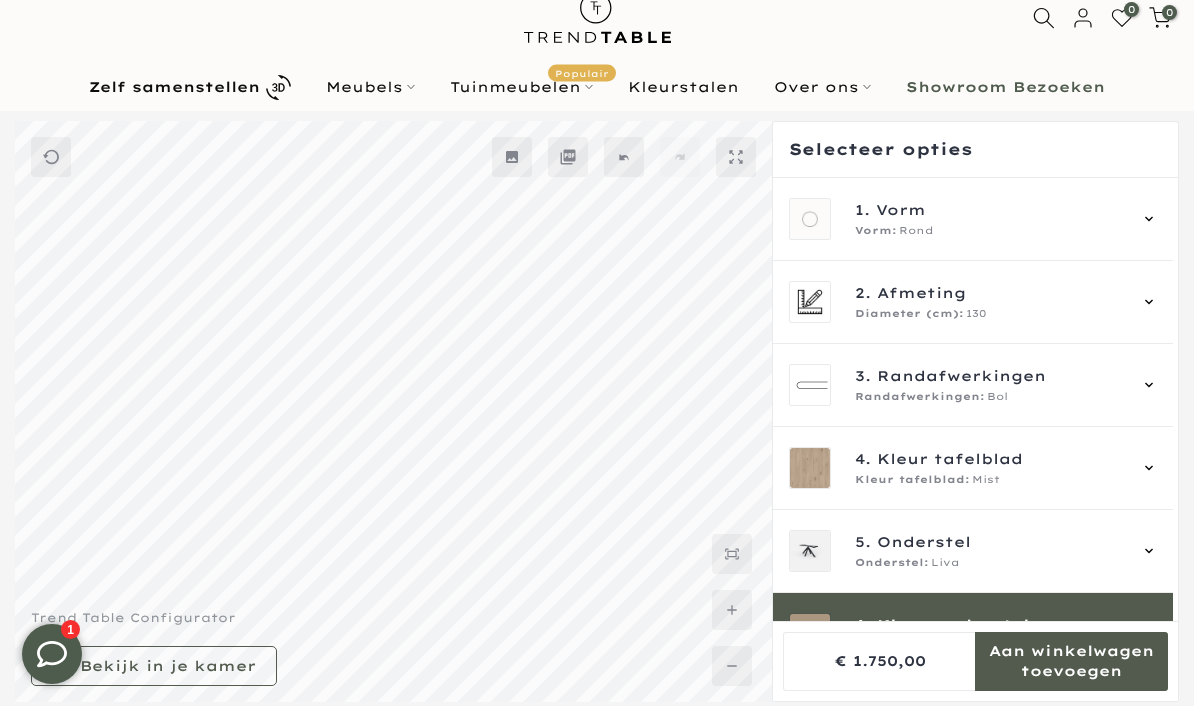 click 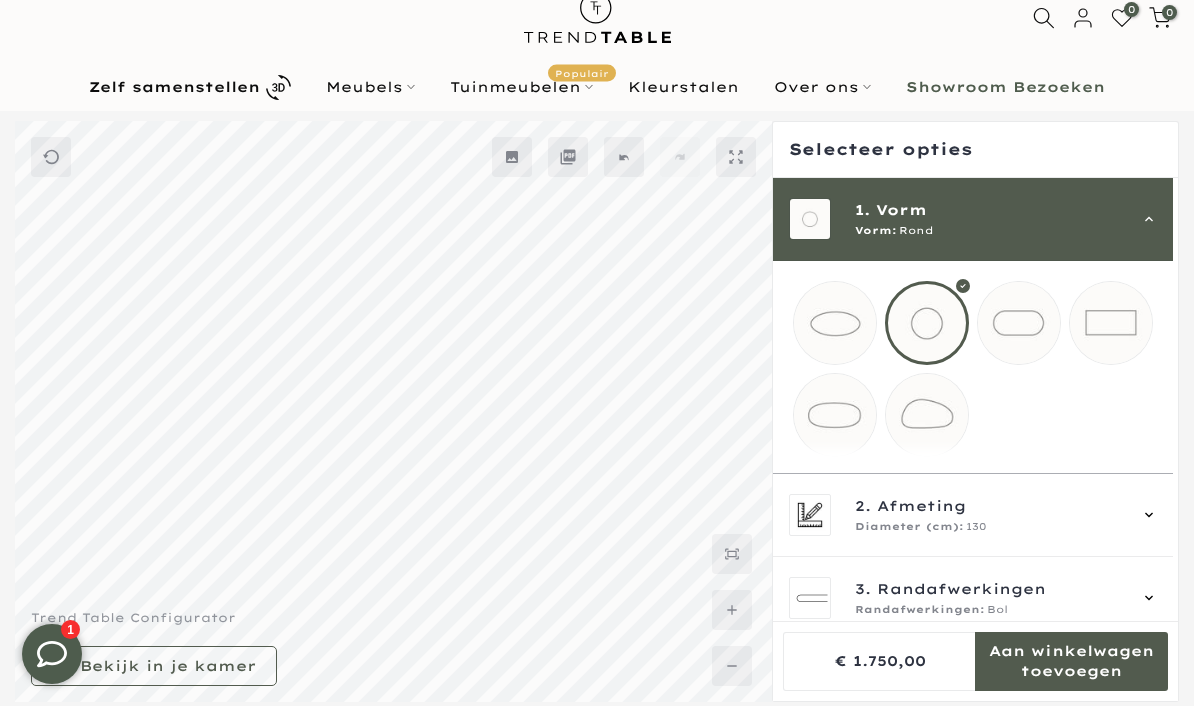 click at bounding box center (1019, 323) 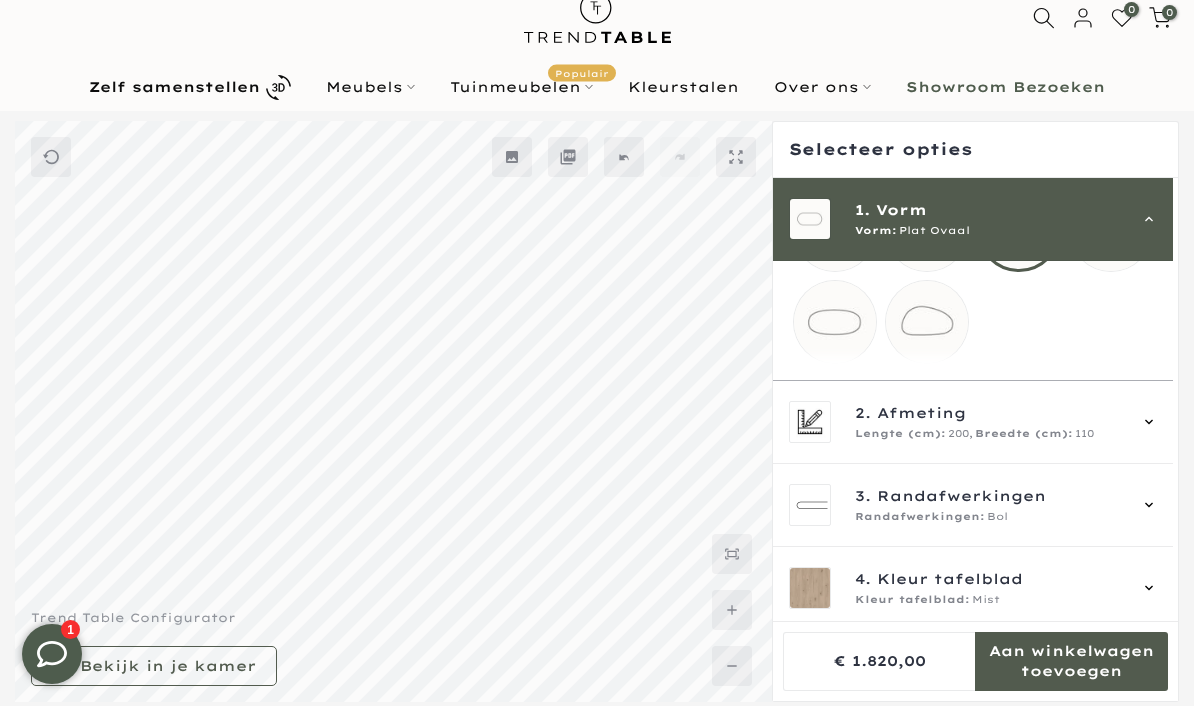 scroll, scrollTop: 96, scrollLeft: 0, axis: vertical 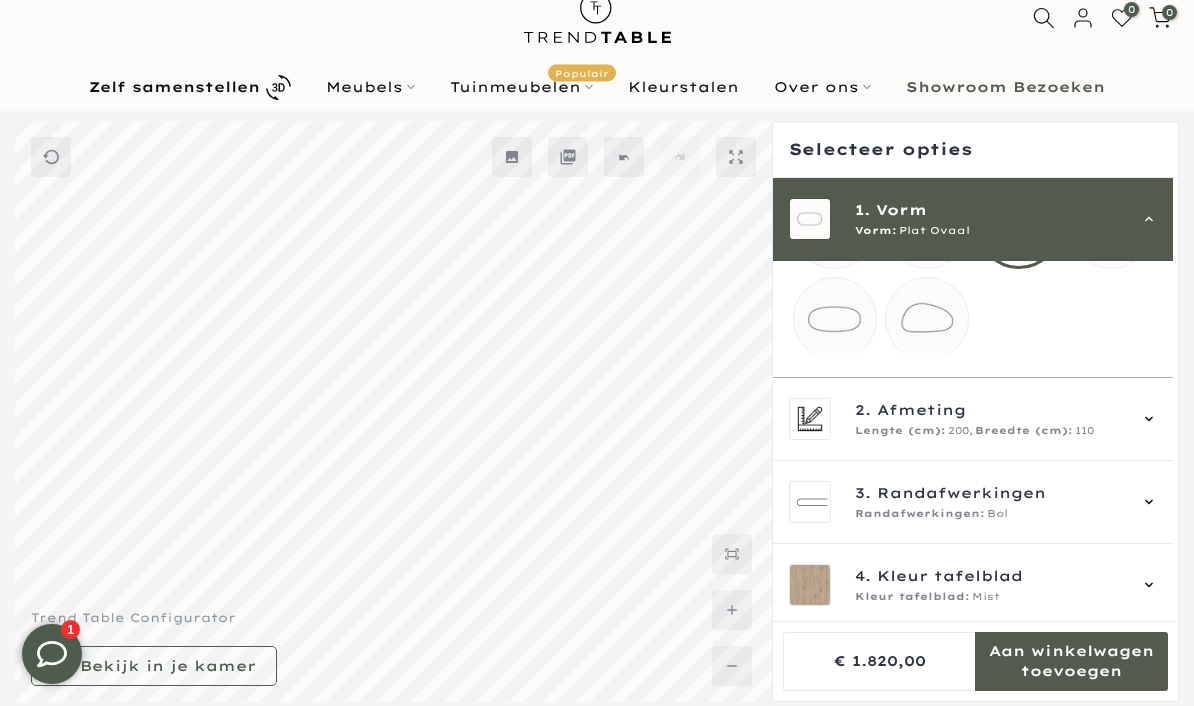 click 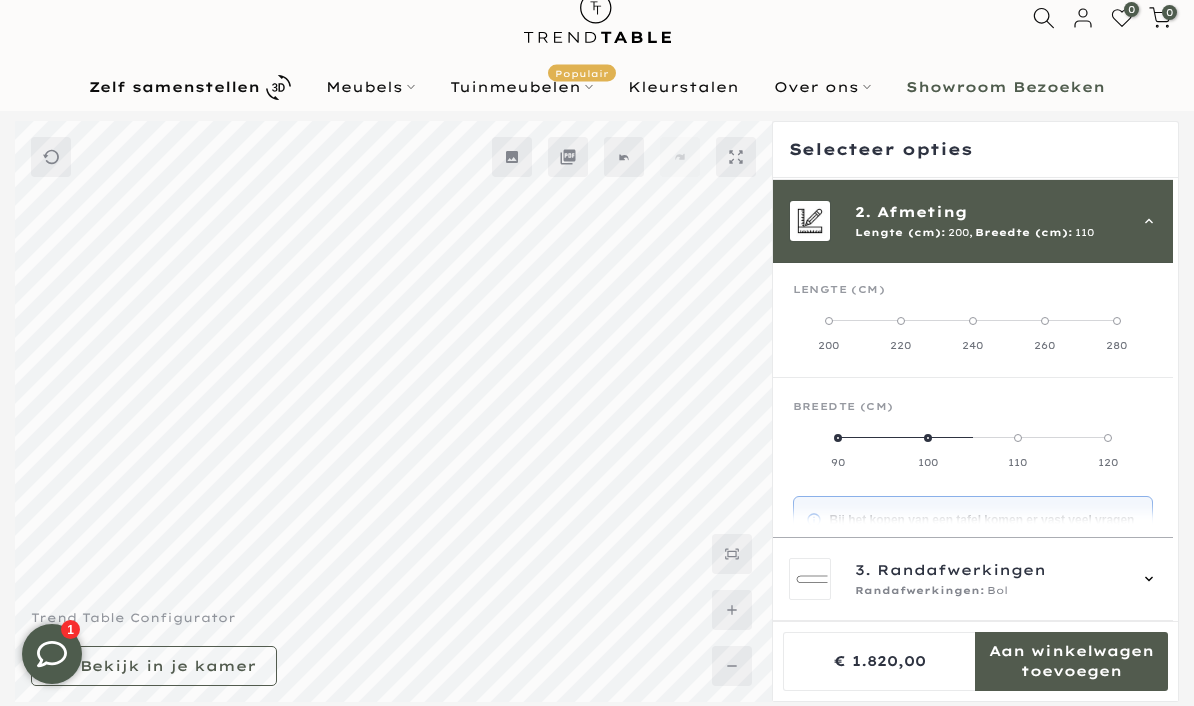 scroll, scrollTop: 83, scrollLeft: 0, axis: vertical 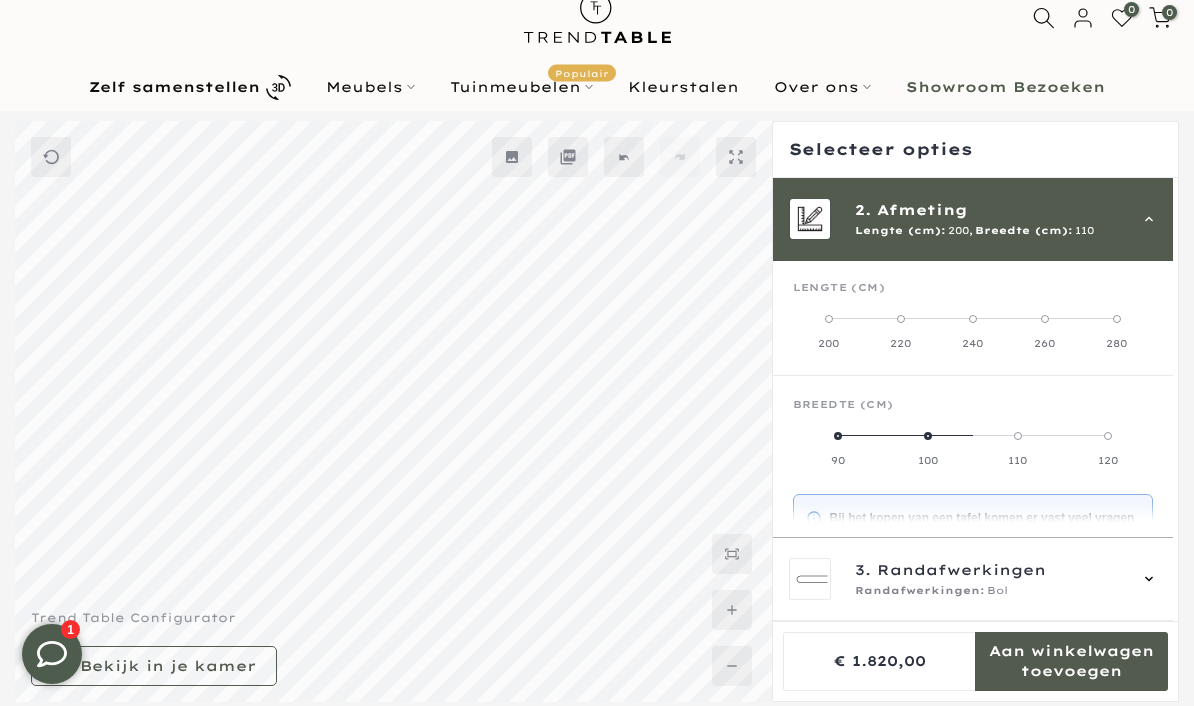 click on "100" 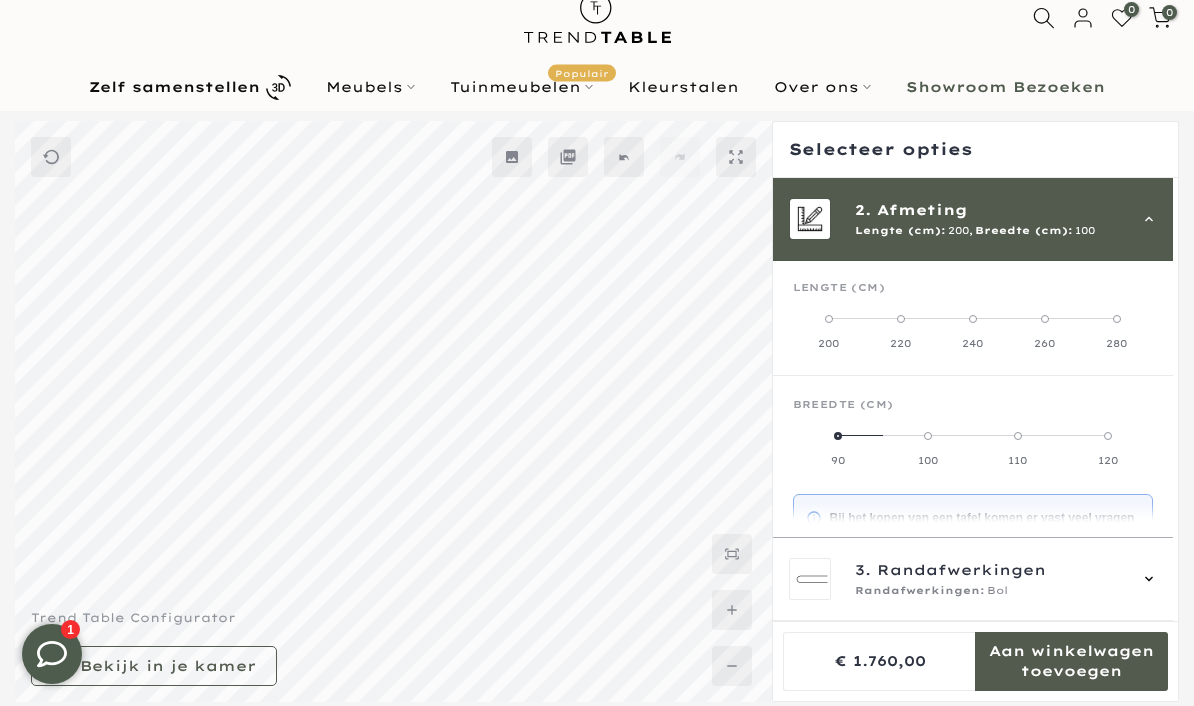 click on "90" 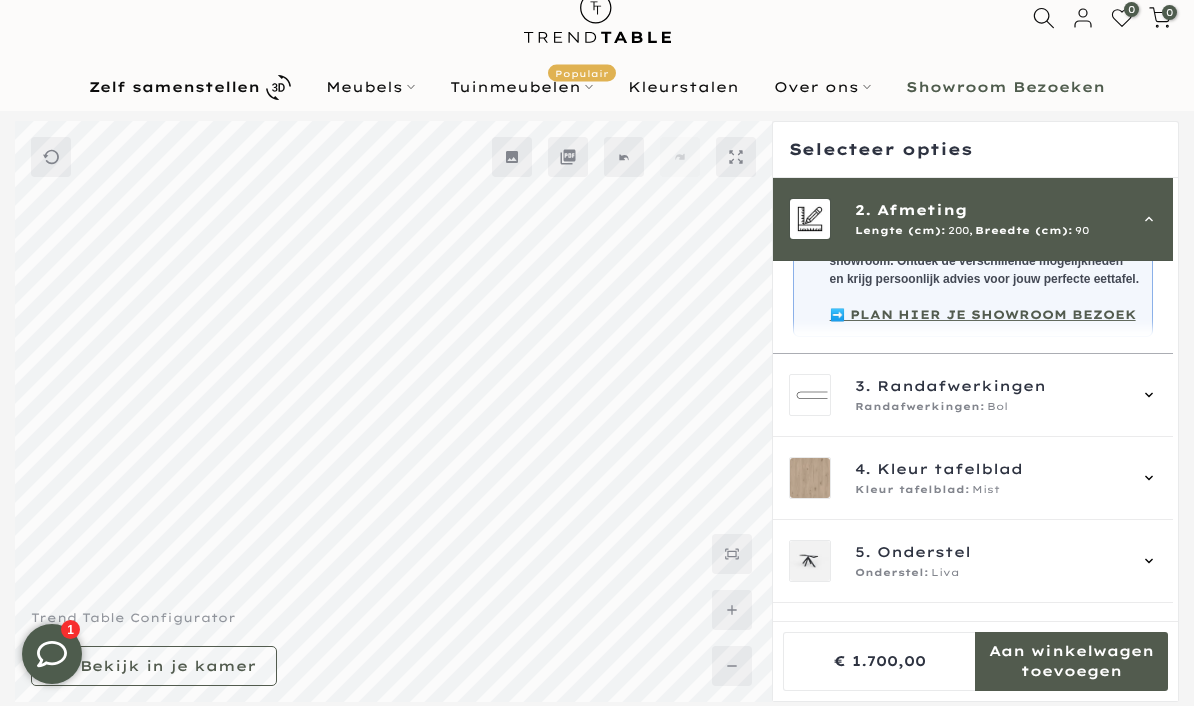 scroll, scrollTop: 429, scrollLeft: 0, axis: vertical 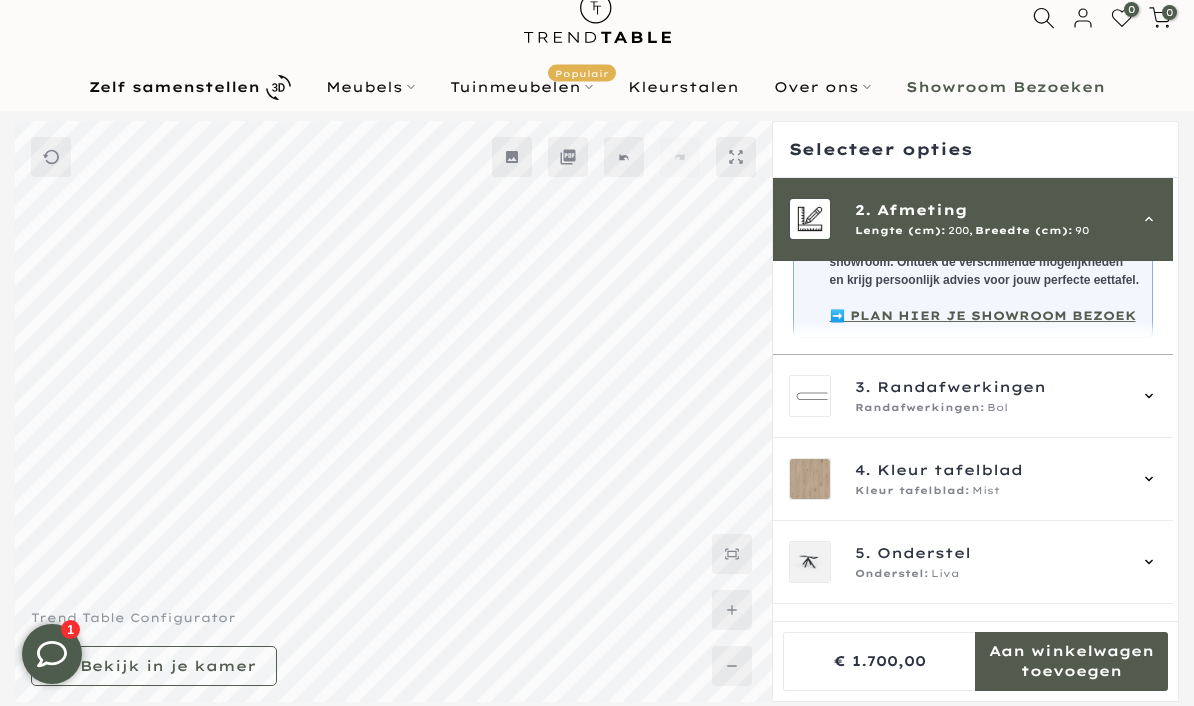 click on "5. Onderstel Onderstel: Liva" at bounding box center (973, 562) 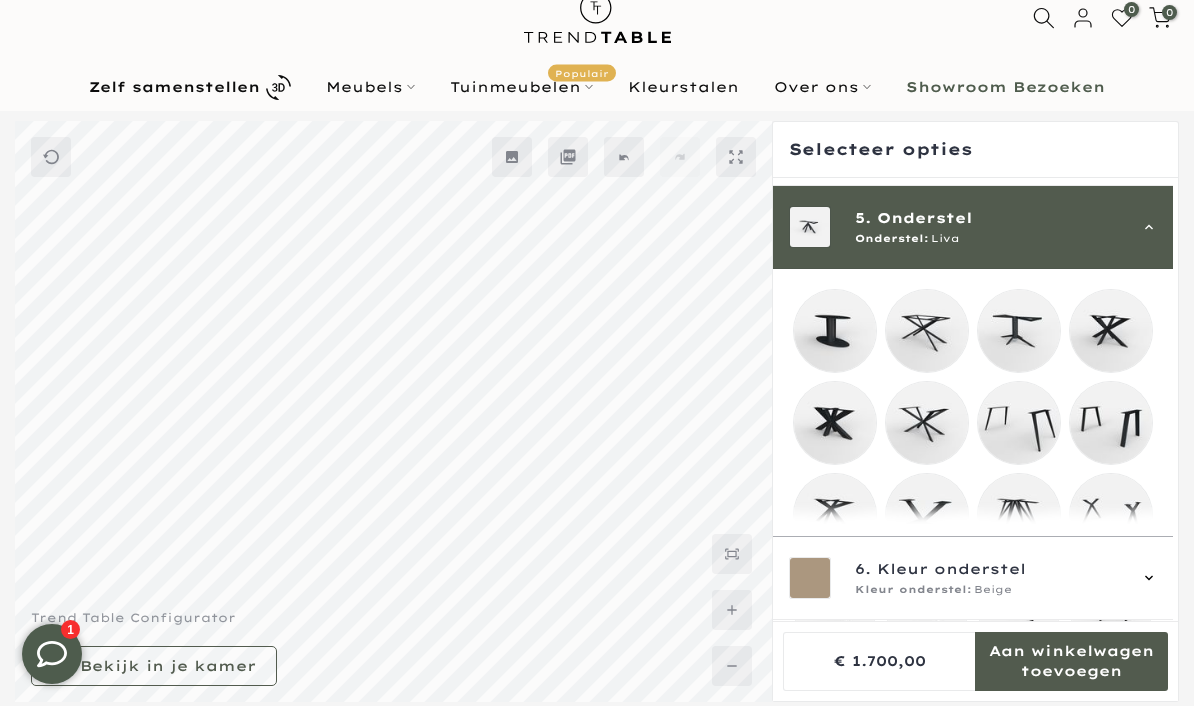scroll, scrollTop: 332, scrollLeft: 0, axis: vertical 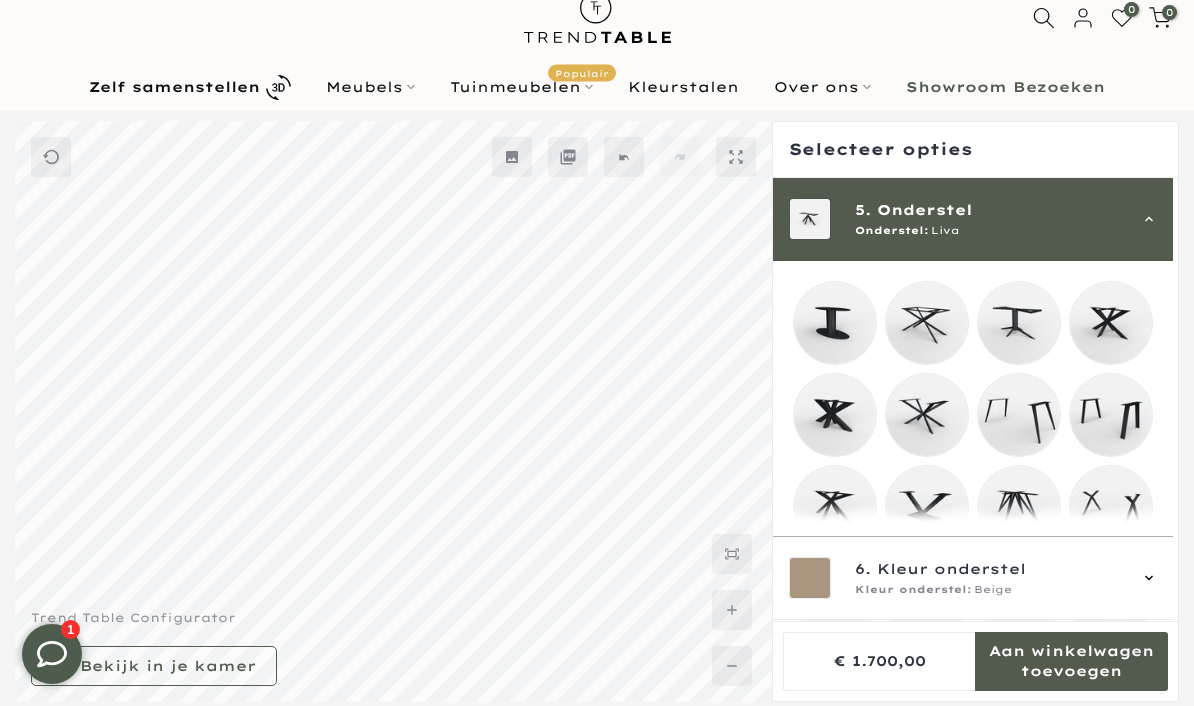 click at bounding box center (1019, 323) 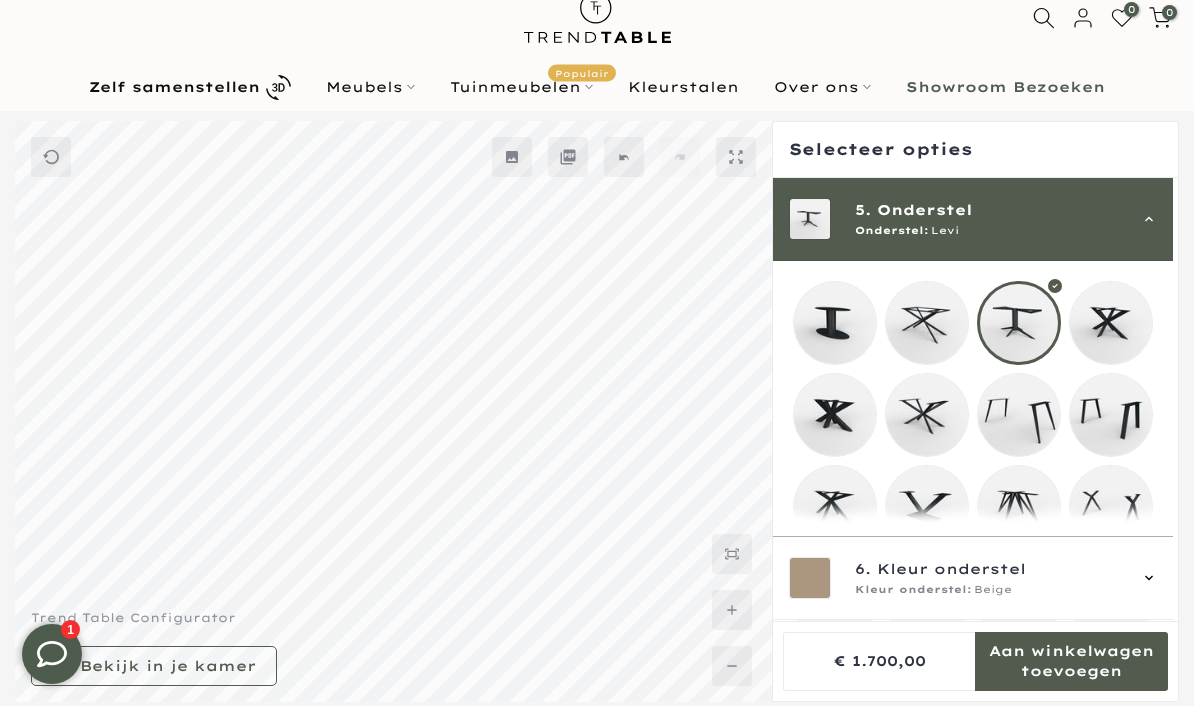 click at bounding box center [1111, 323] 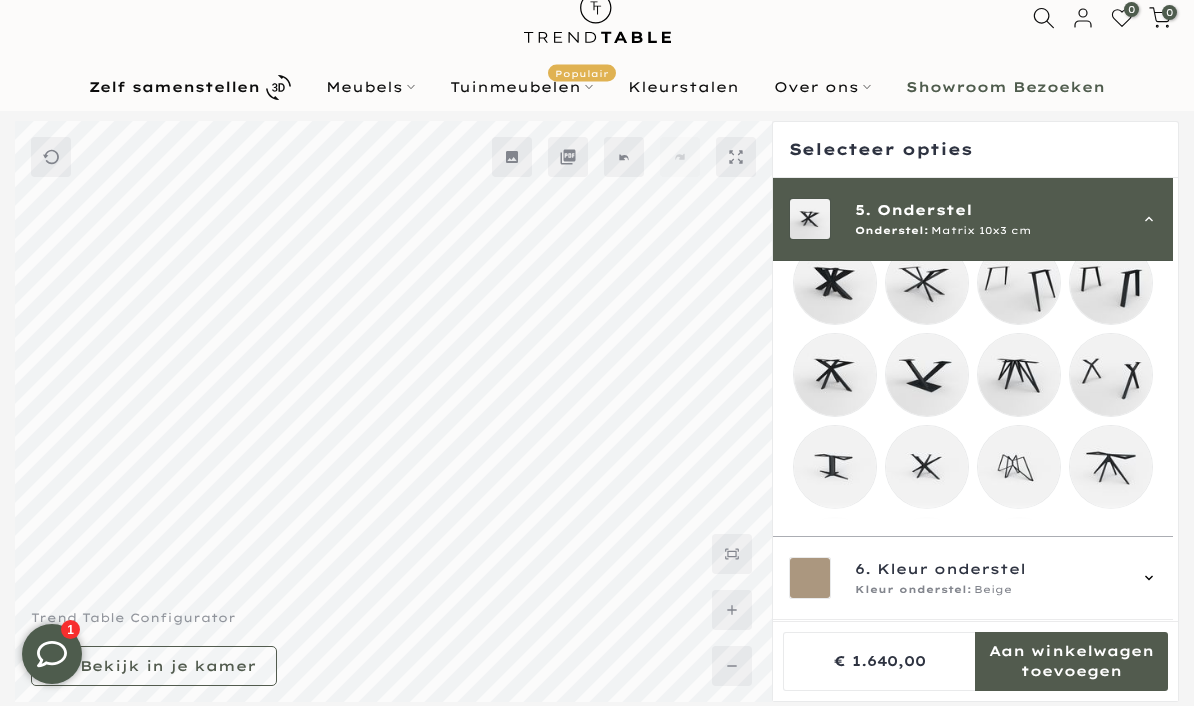 scroll, scrollTop: 464, scrollLeft: 0, axis: vertical 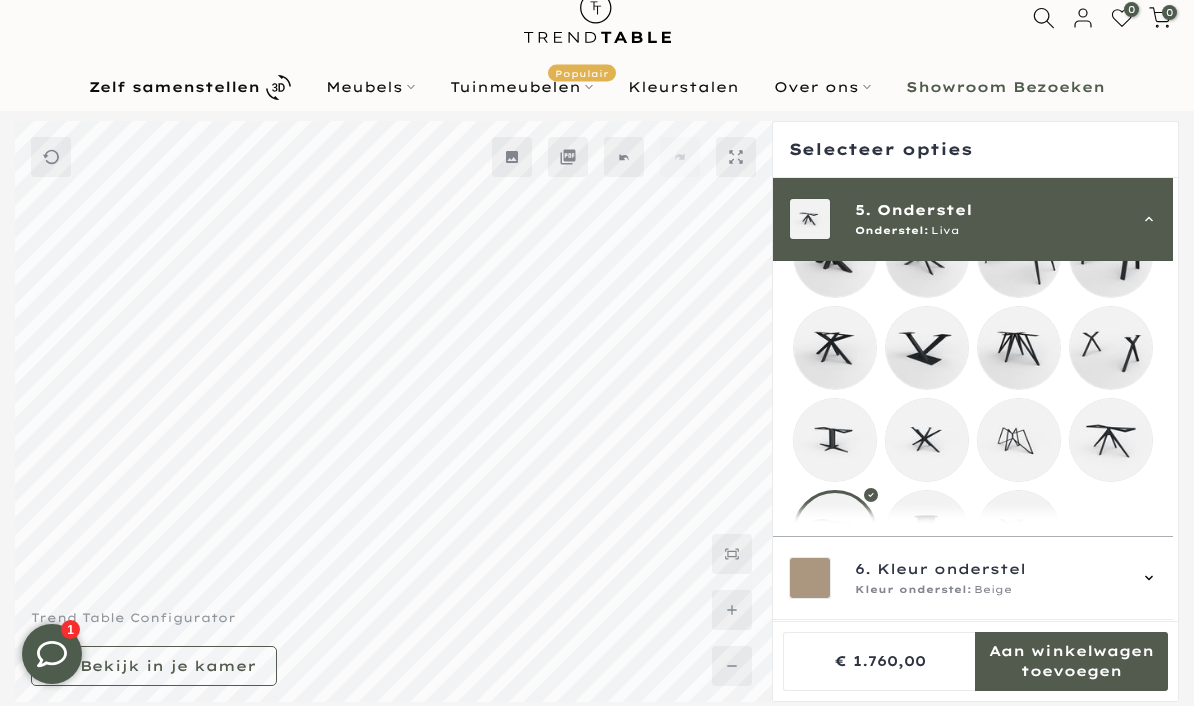 click on "6. Kleur onderstel Kleur onderstel: Beige" at bounding box center [973, 579] 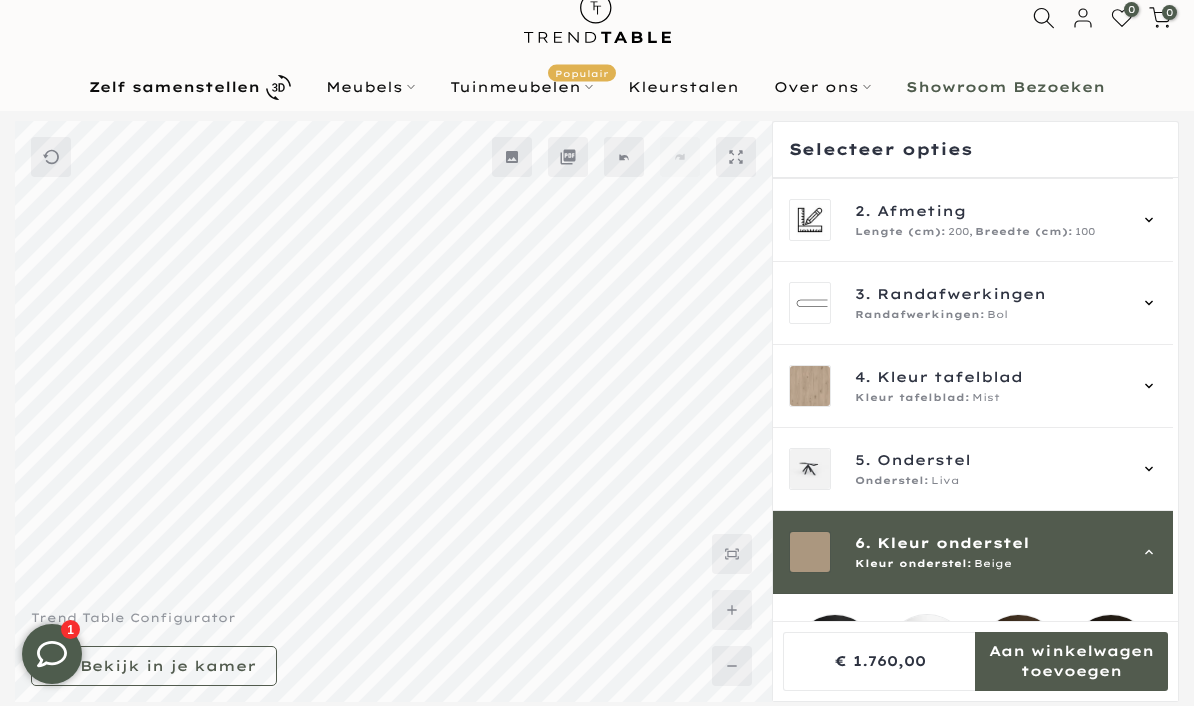 scroll, scrollTop: 206, scrollLeft: 0, axis: vertical 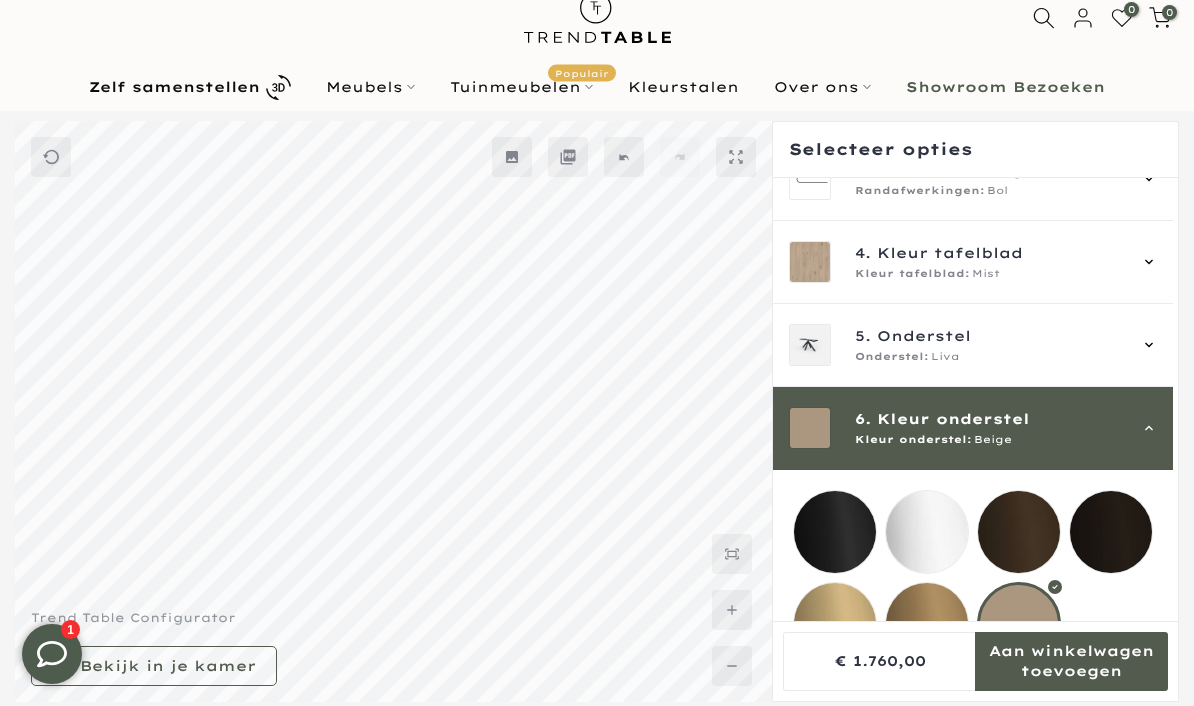 click at bounding box center (835, 532) 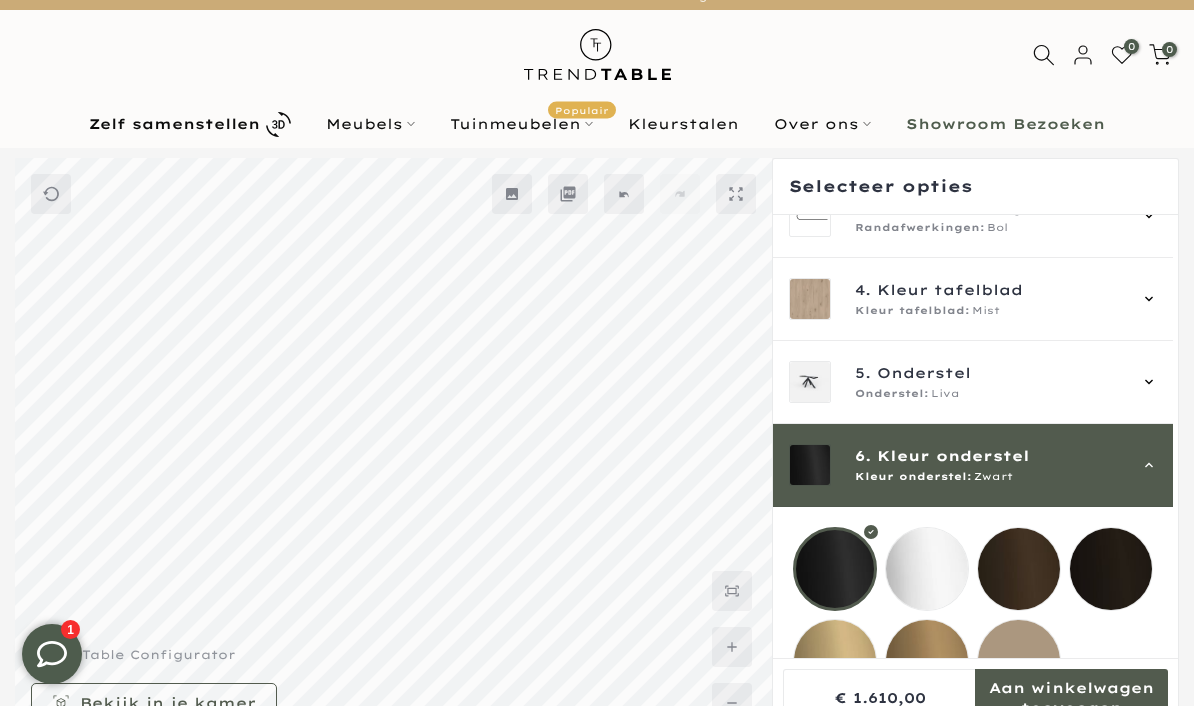 scroll, scrollTop: 20, scrollLeft: 0, axis: vertical 